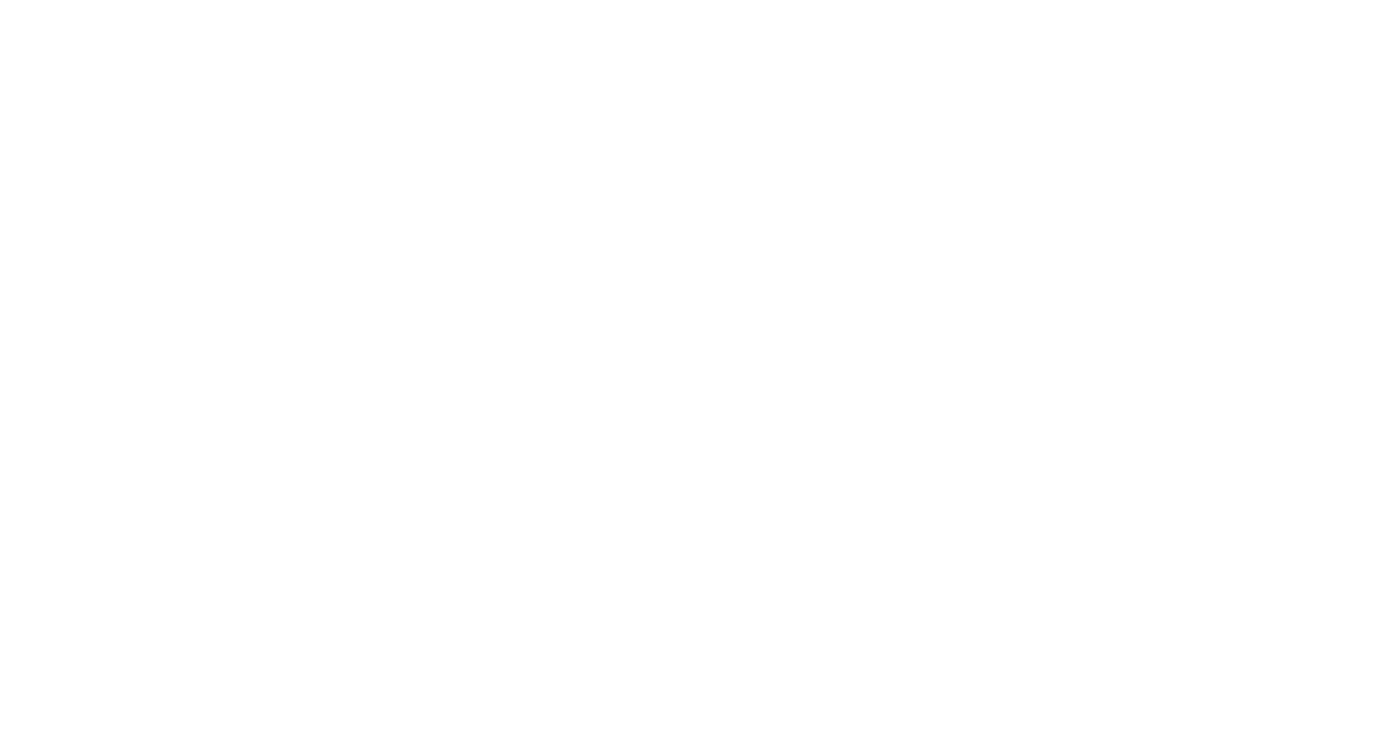 scroll, scrollTop: 0, scrollLeft: 0, axis: both 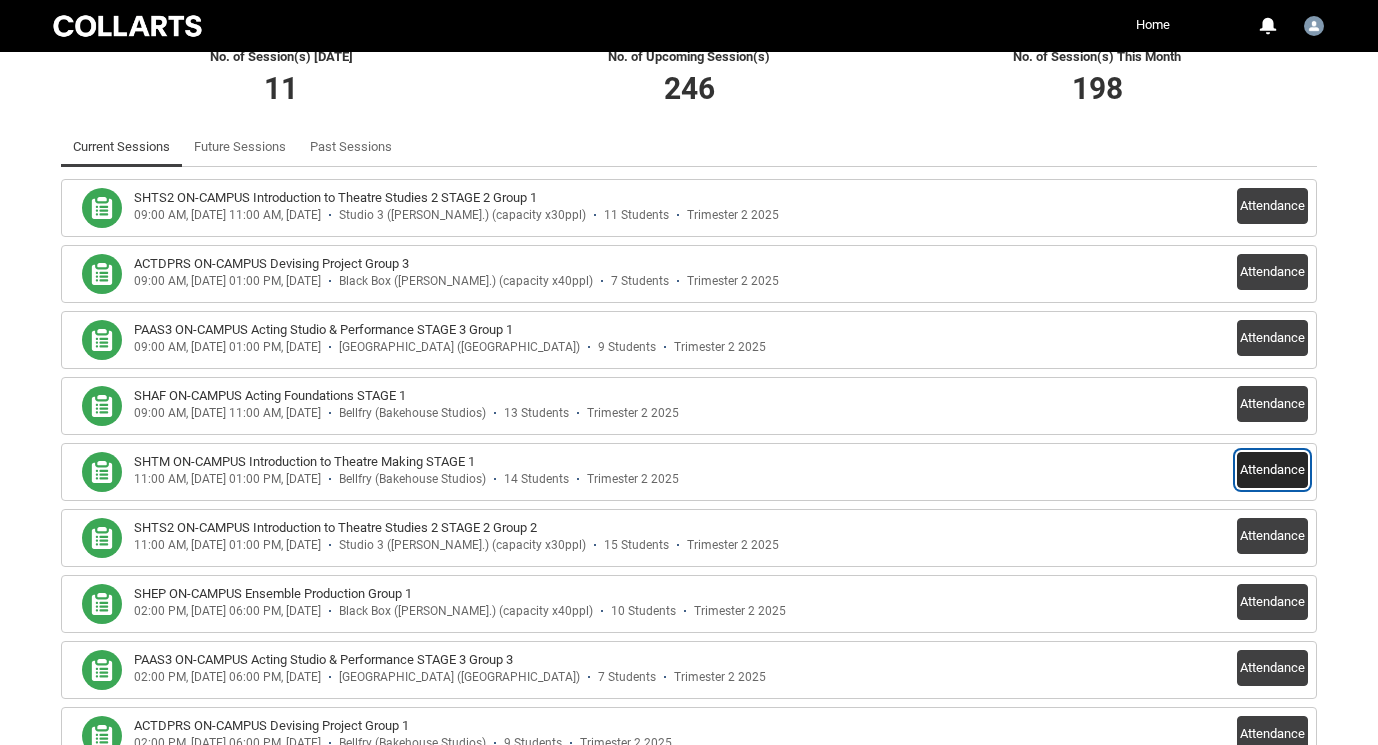 click on "Attendance" at bounding box center [1272, 470] 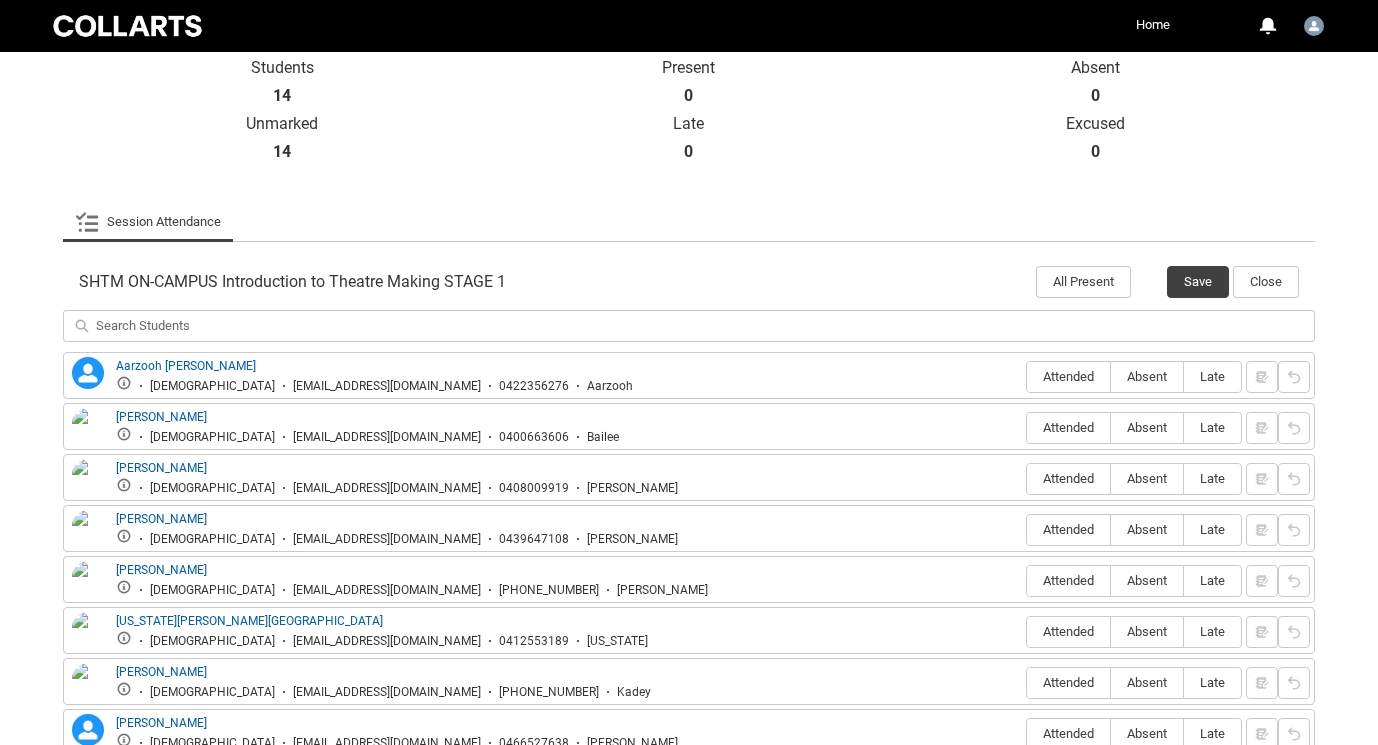 scroll, scrollTop: 593, scrollLeft: 0, axis: vertical 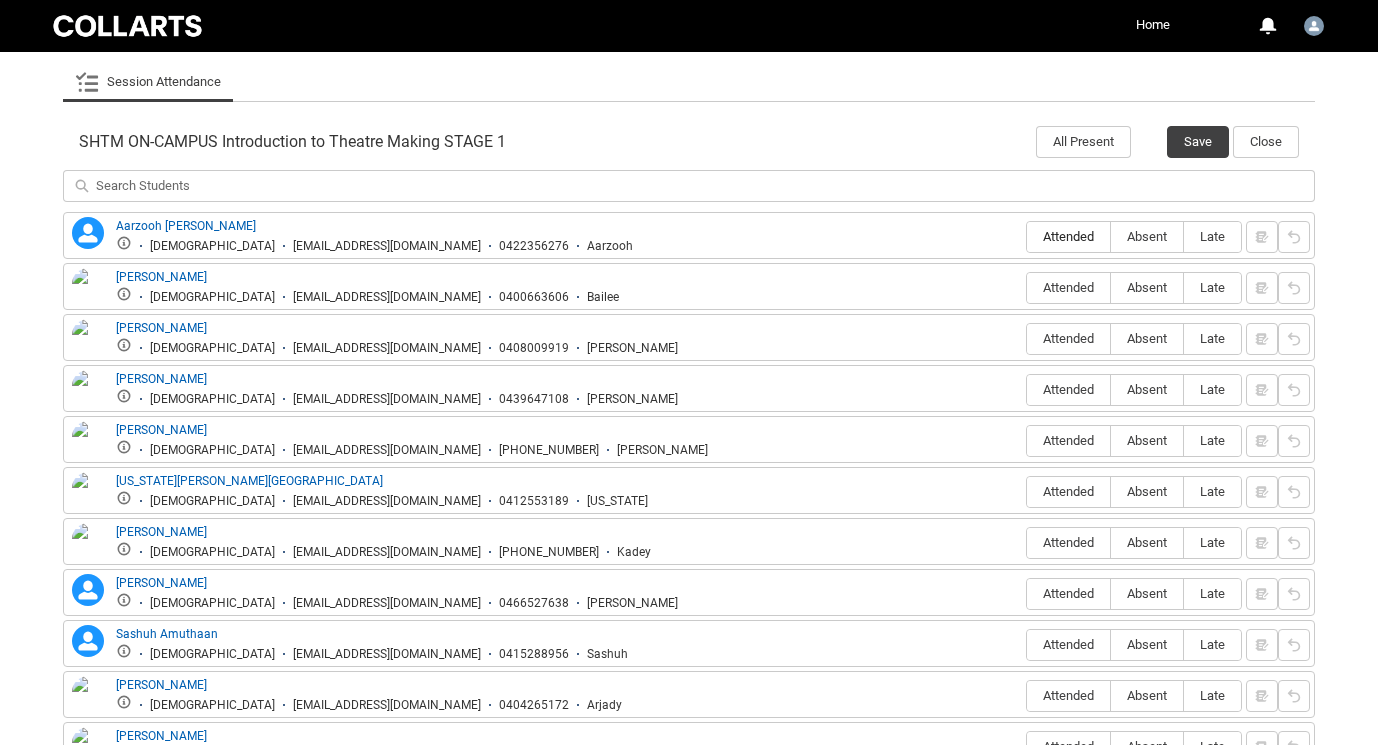 click on "Attended" at bounding box center [1068, 236] 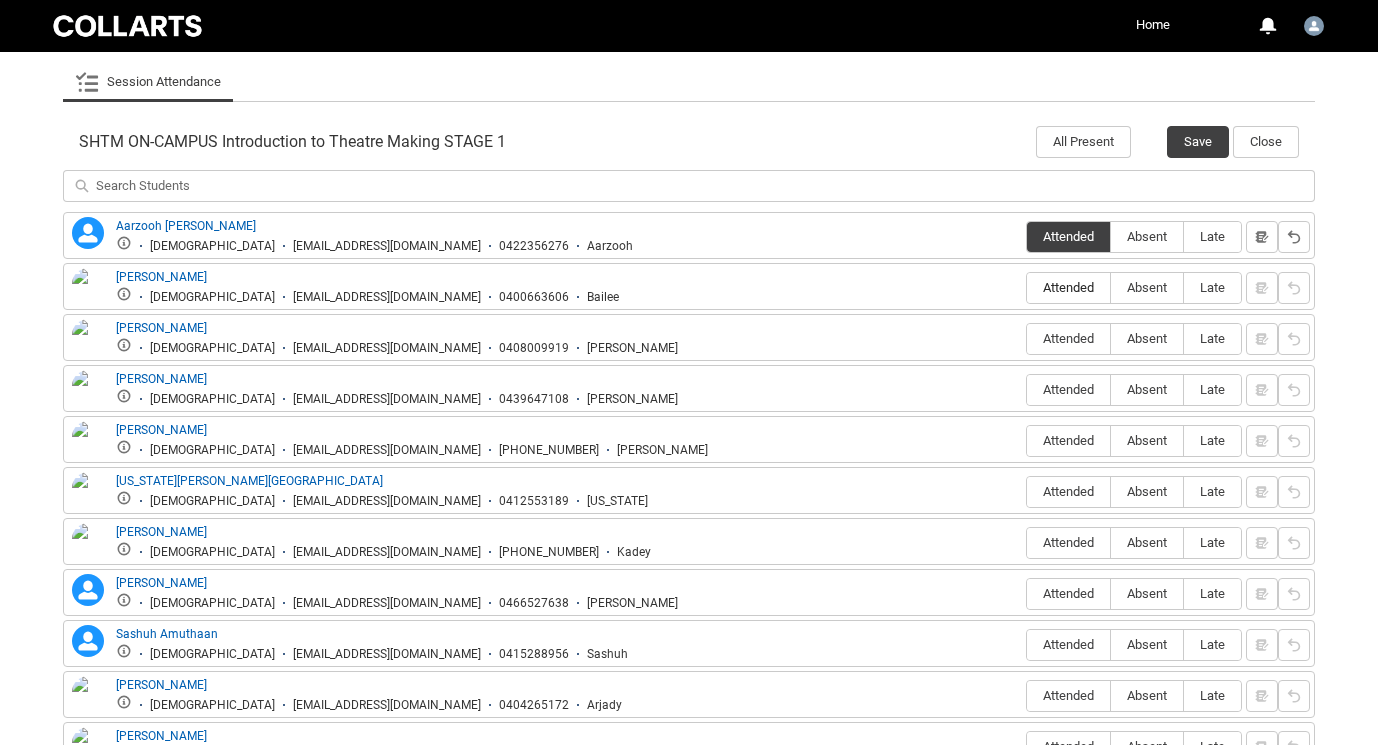 click on "Attended" at bounding box center [1068, 287] 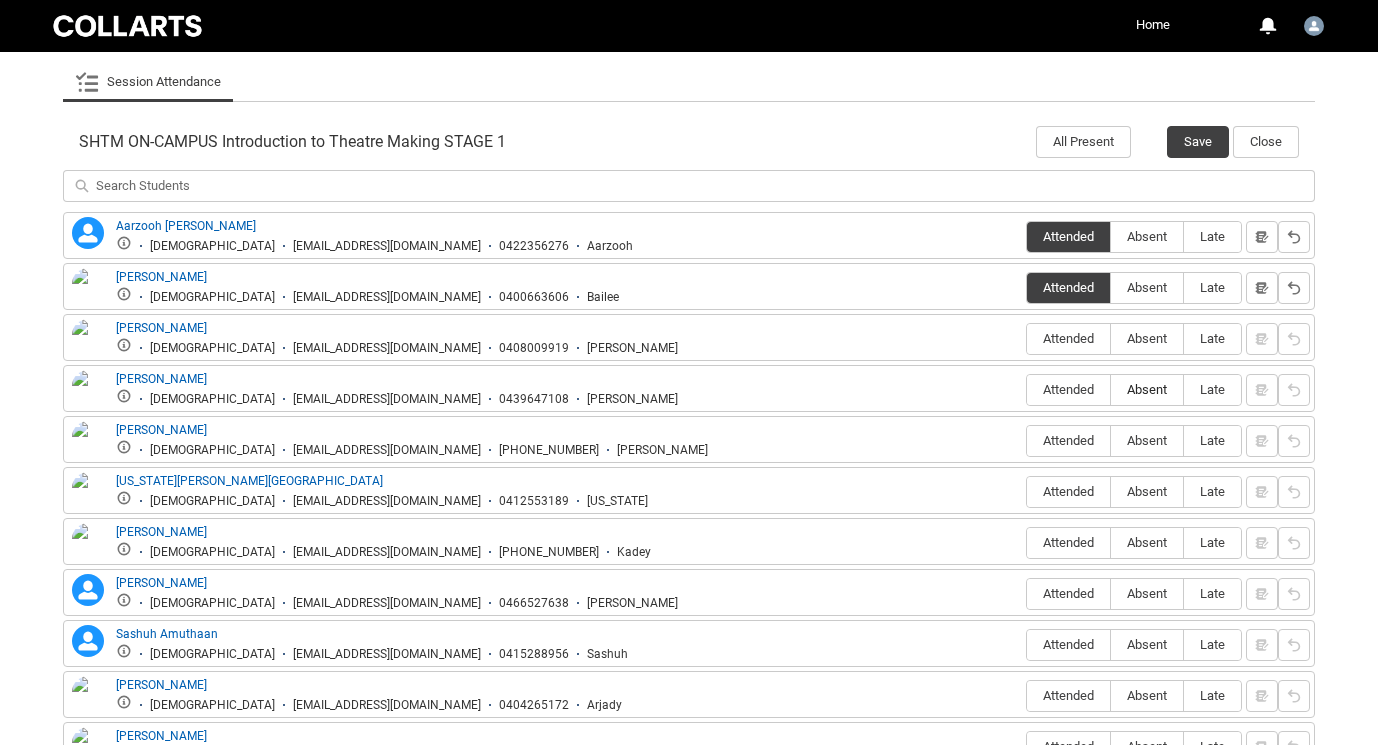 click on "Absent" at bounding box center (1147, 389) 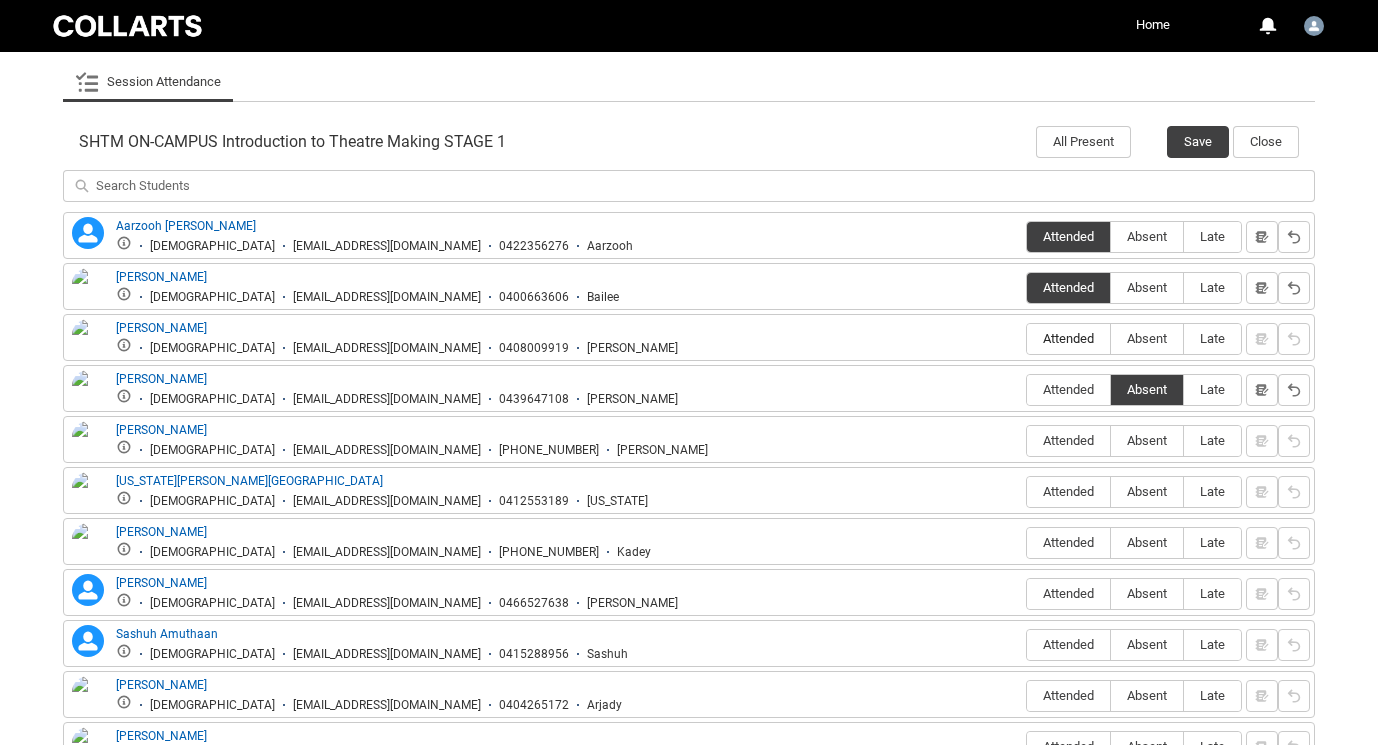 click on "Attended" at bounding box center [1068, 338] 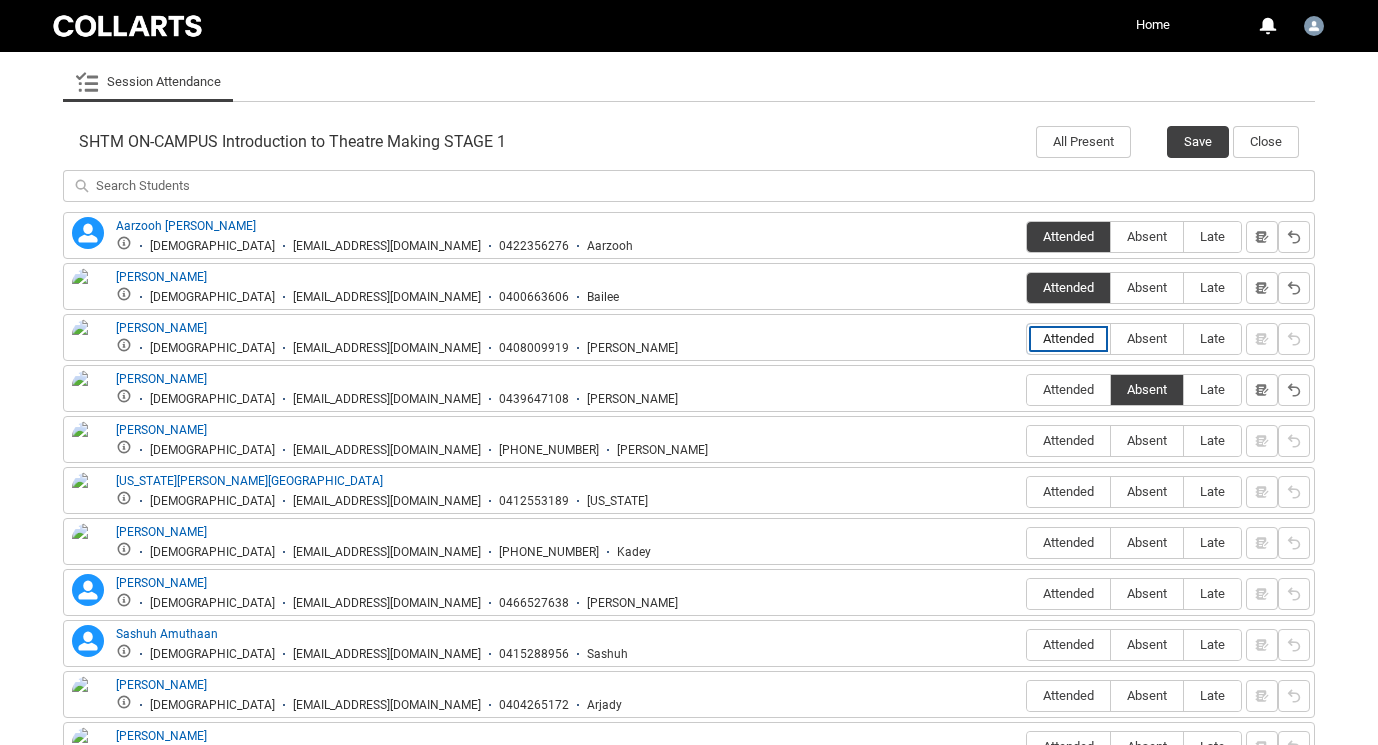 click on "Attended" at bounding box center (1026, 338) 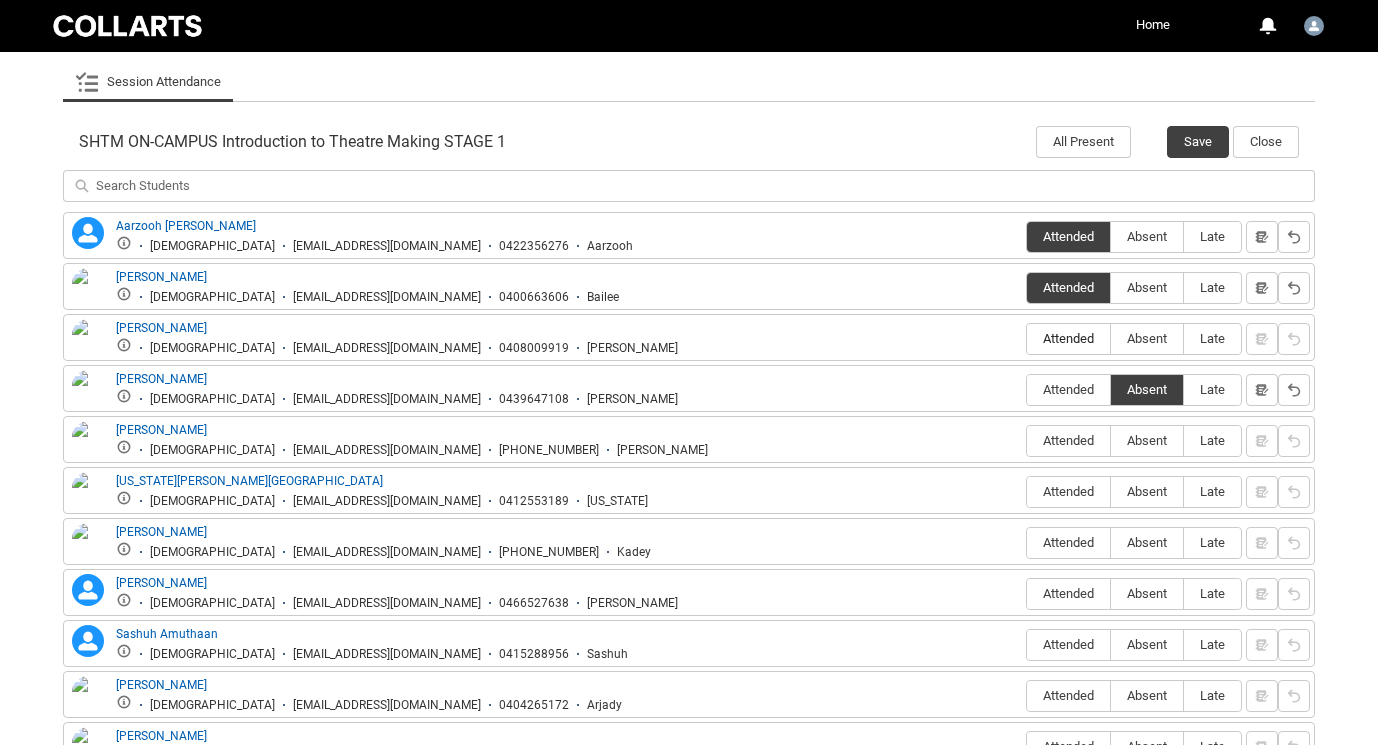 type on "Attended" 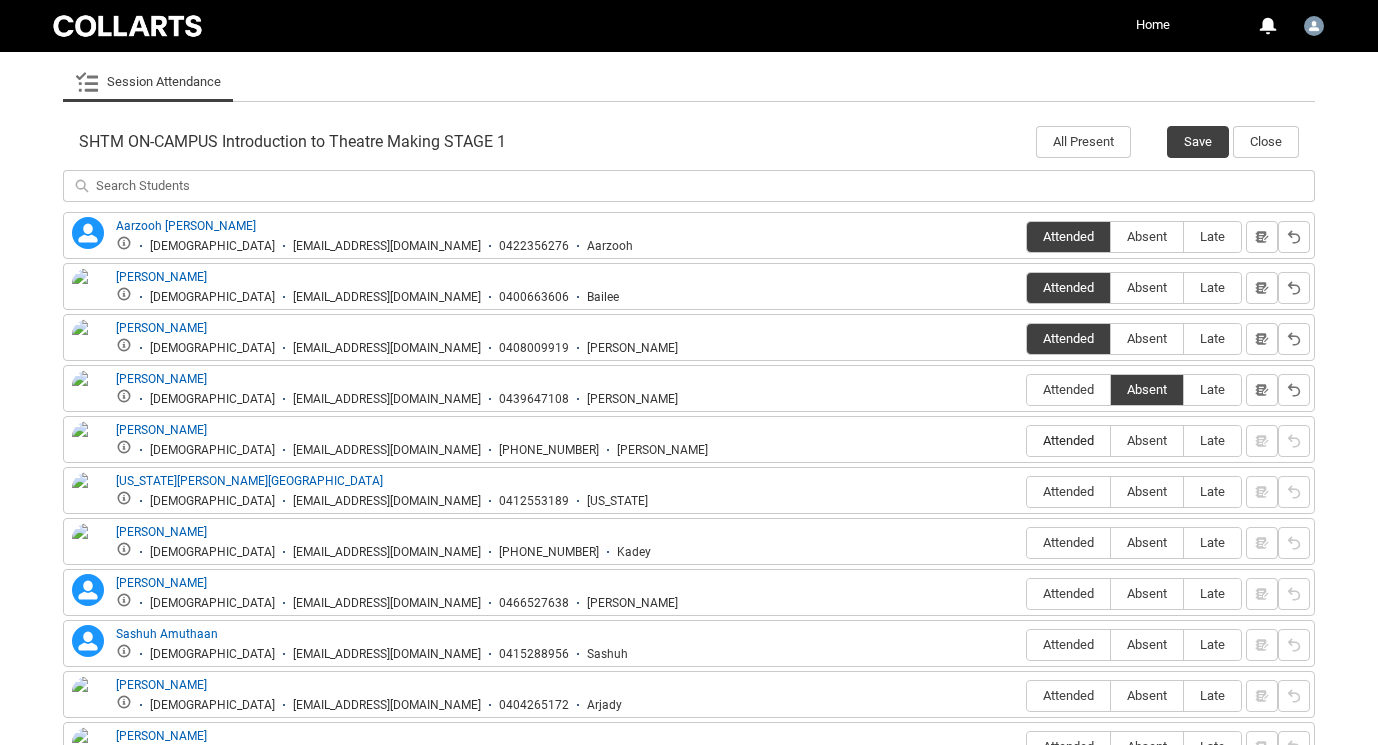 click on "Attended" at bounding box center (1068, 440) 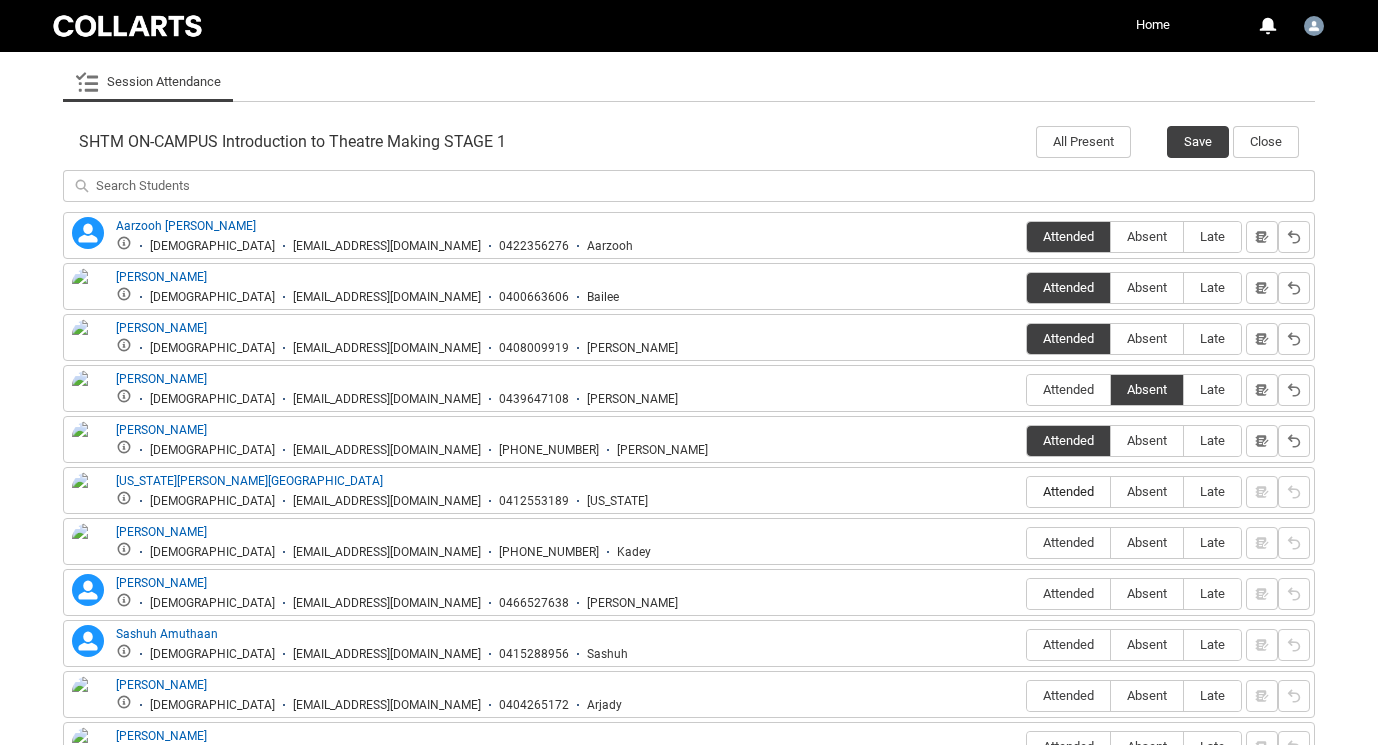 click on "Attended" at bounding box center (1068, 491) 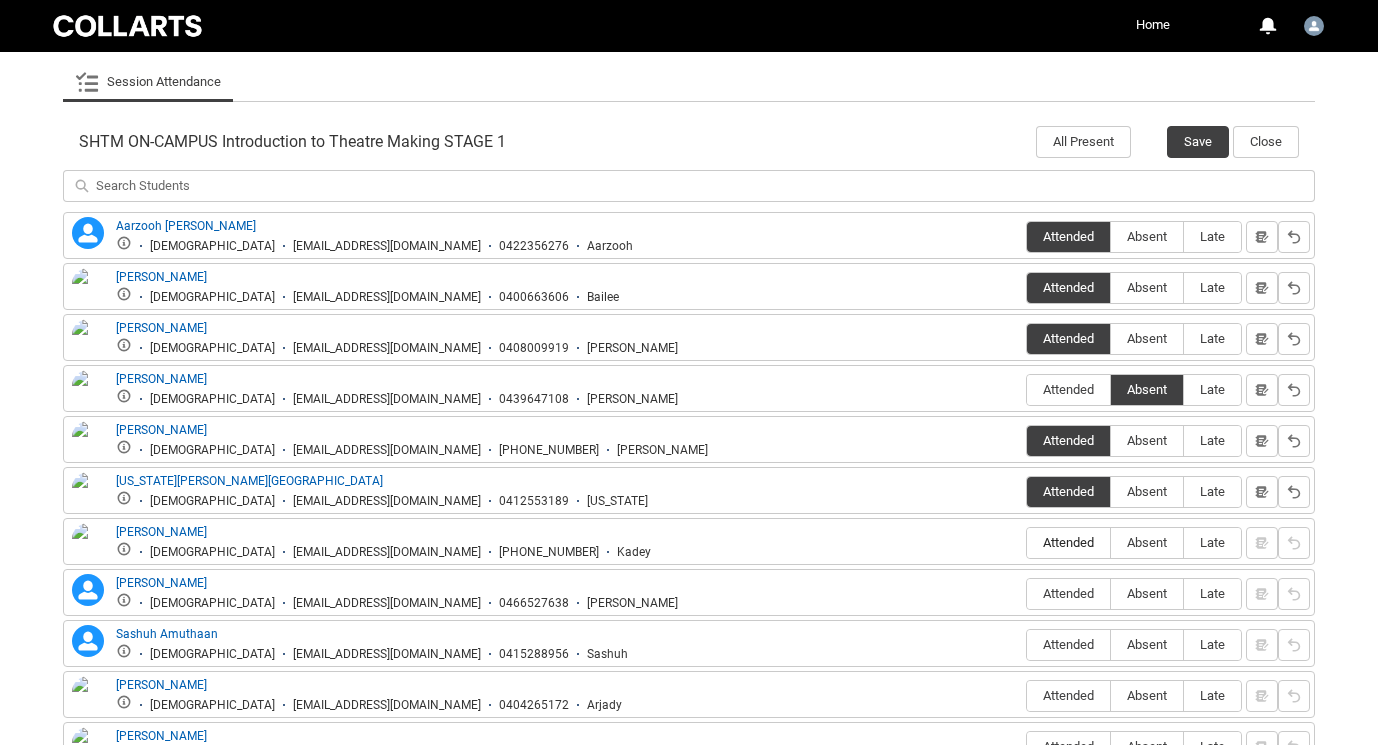 click on "Attended" at bounding box center (1068, 542) 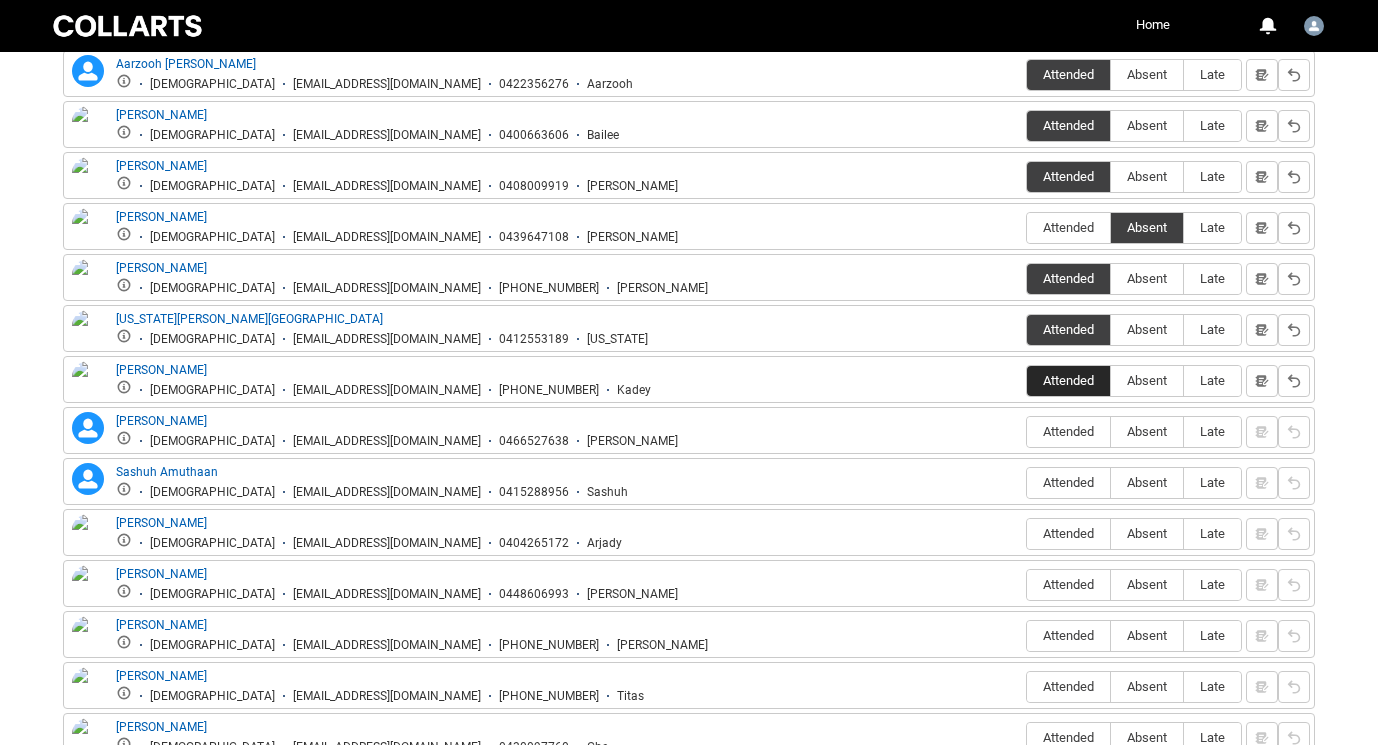 scroll, scrollTop: 785, scrollLeft: 0, axis: vertical 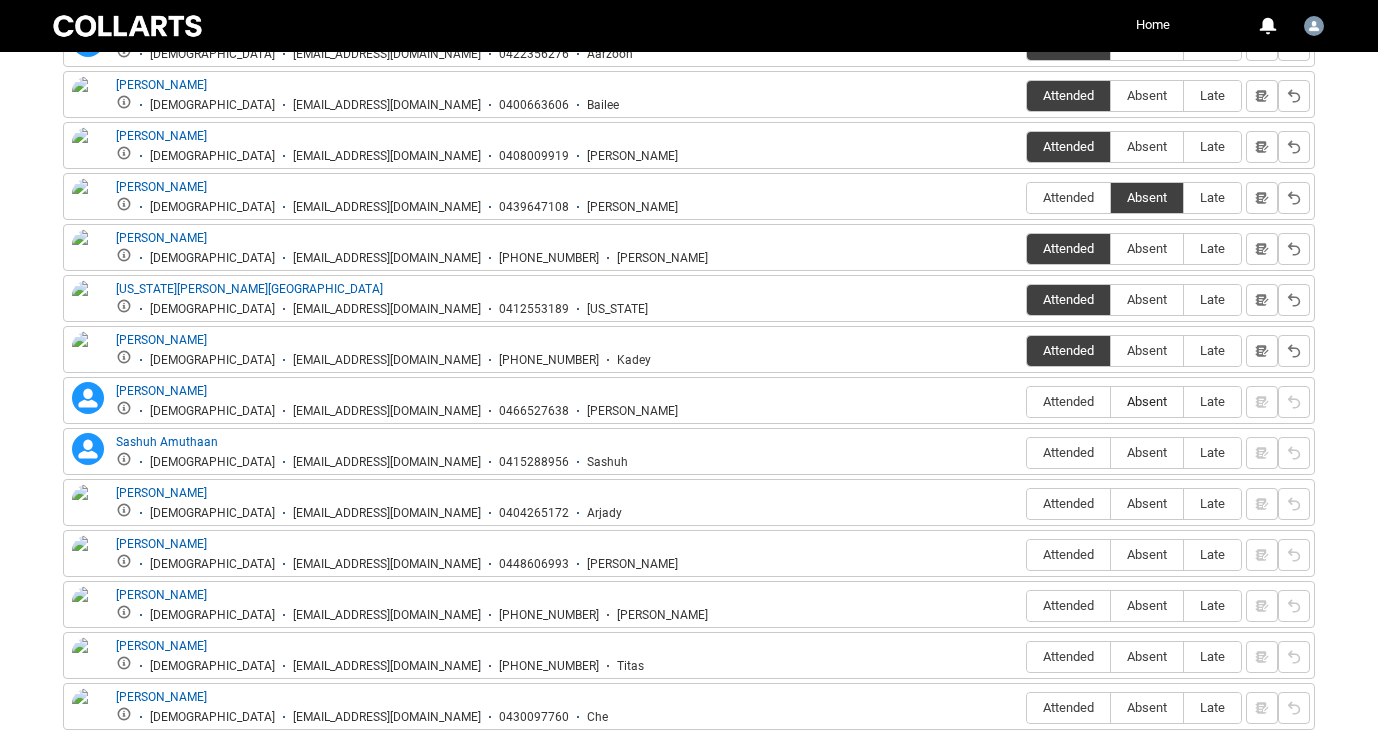 click on "Absent" at bounding box center (1147, 401) 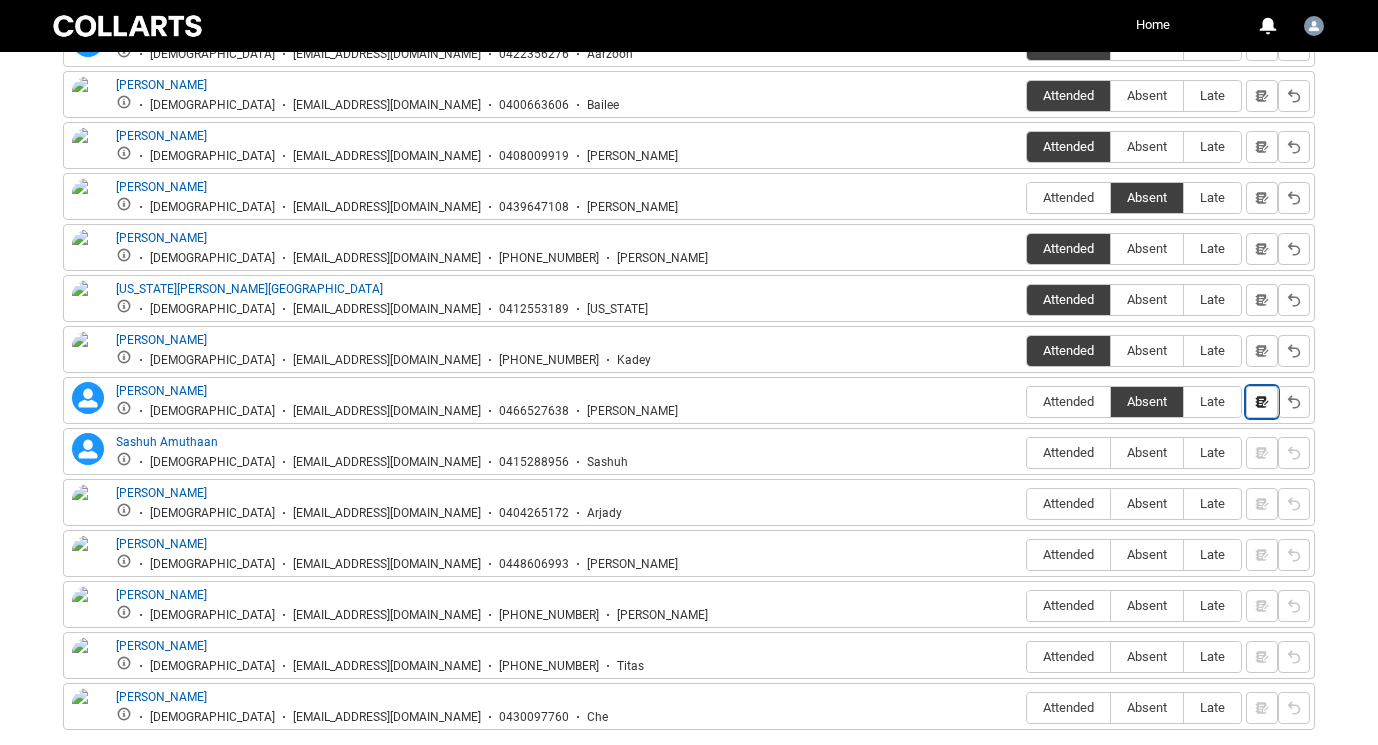 click 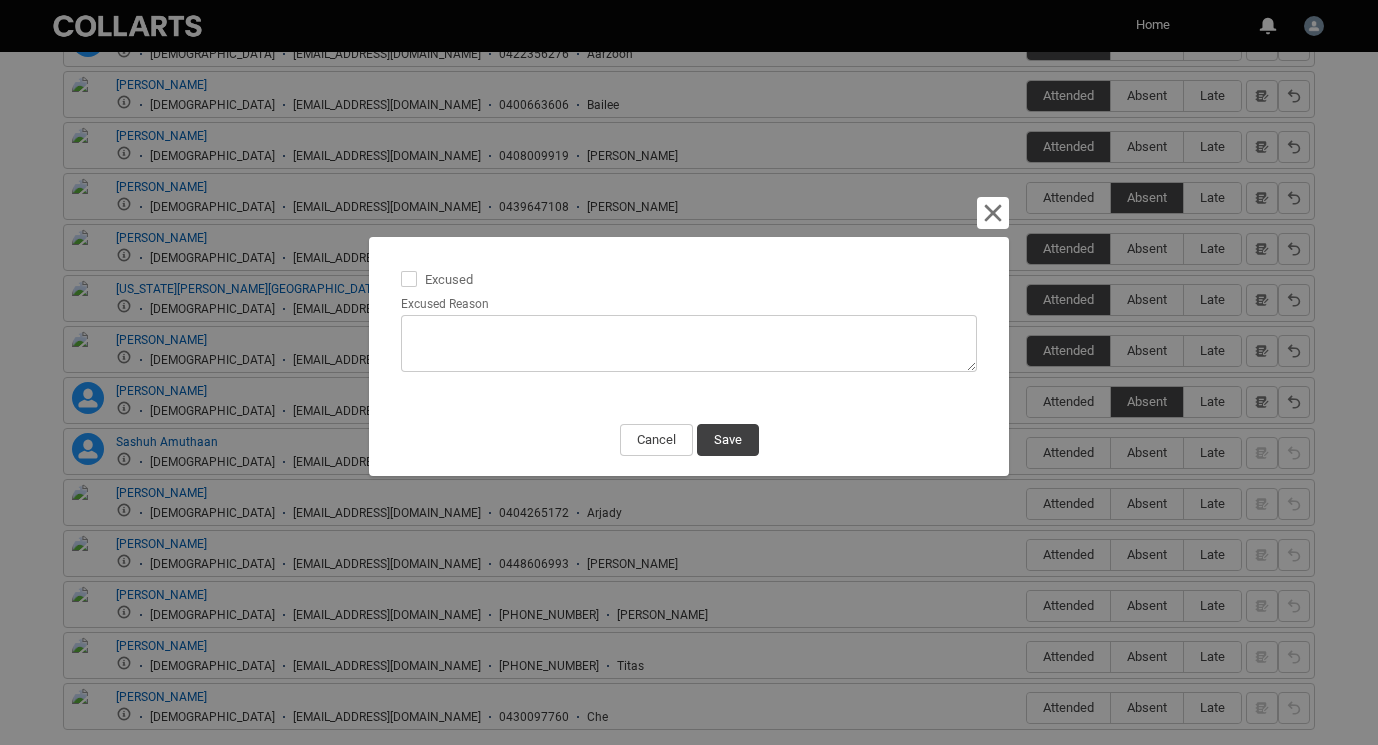 click at bounding box center (409, 279) 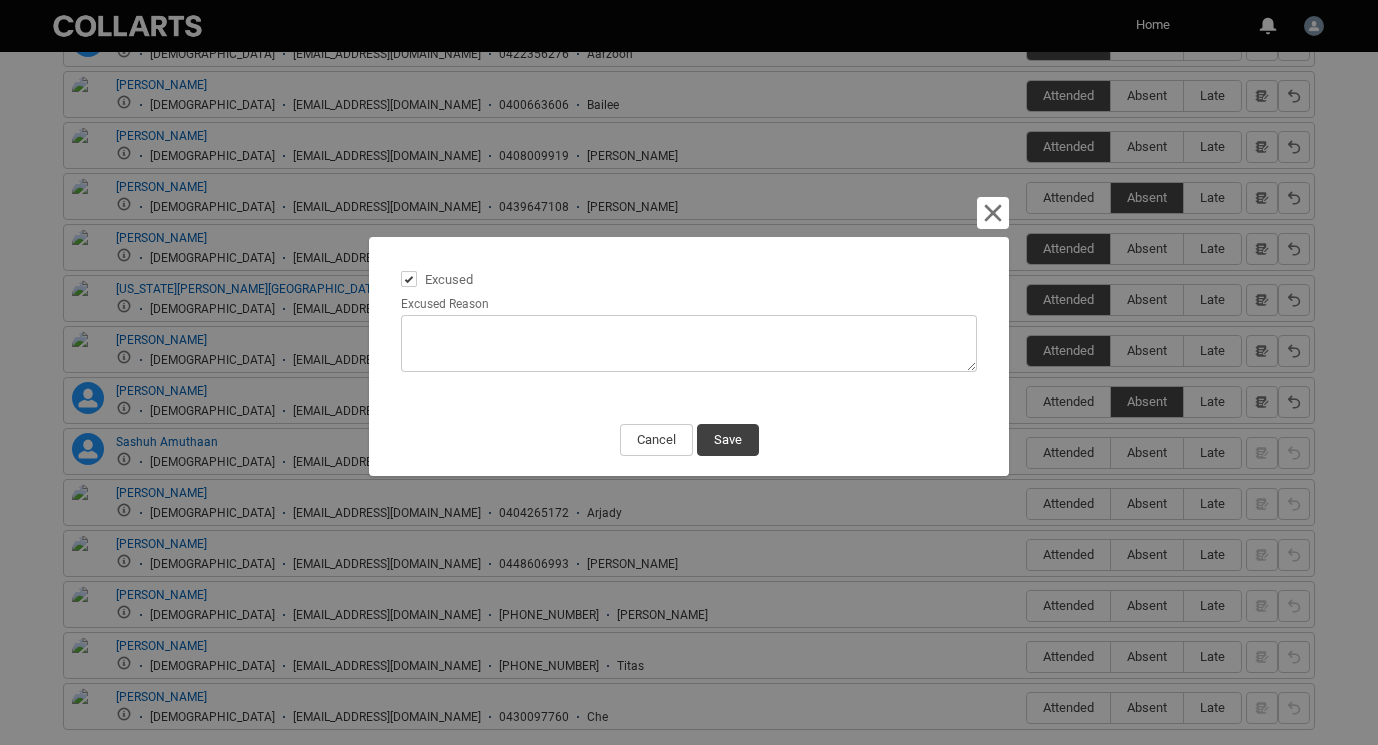 click on "Excused Reason" at bounding box center [689, 343] 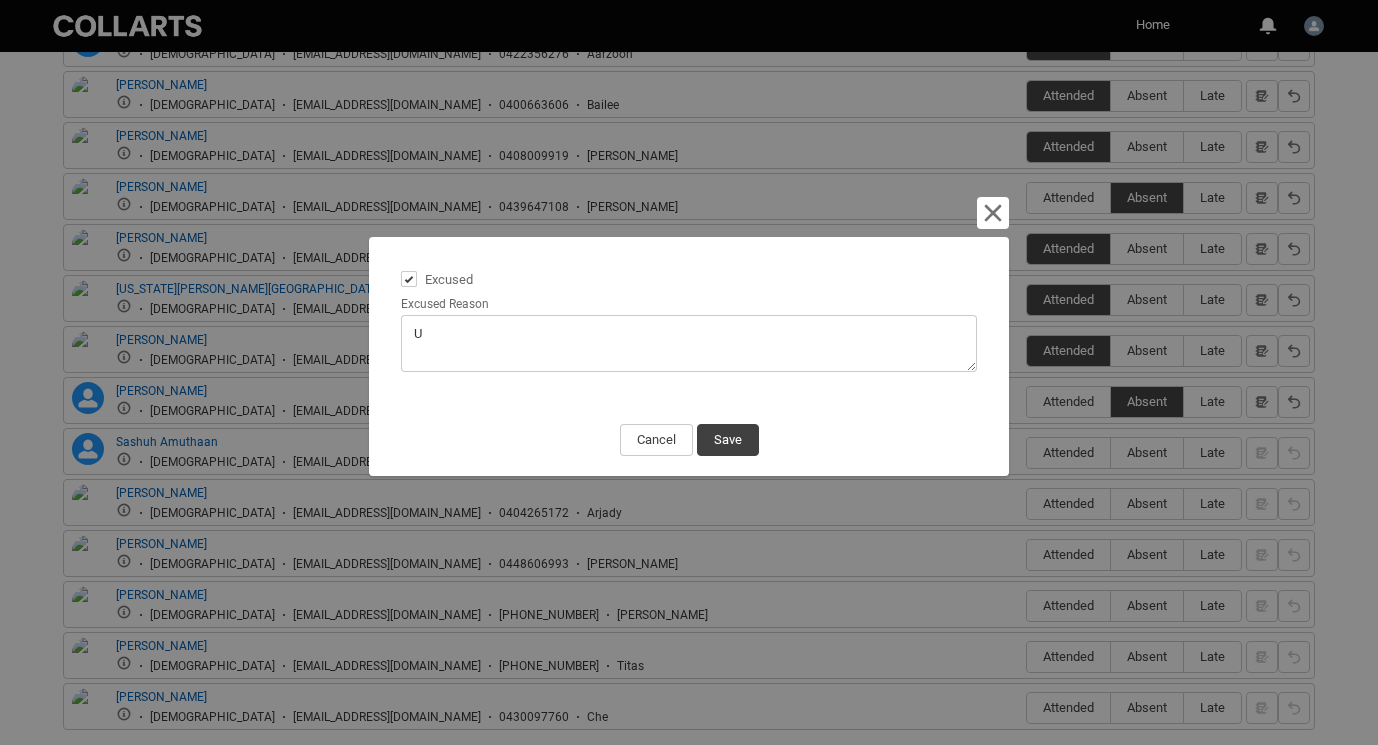 type on "Un" 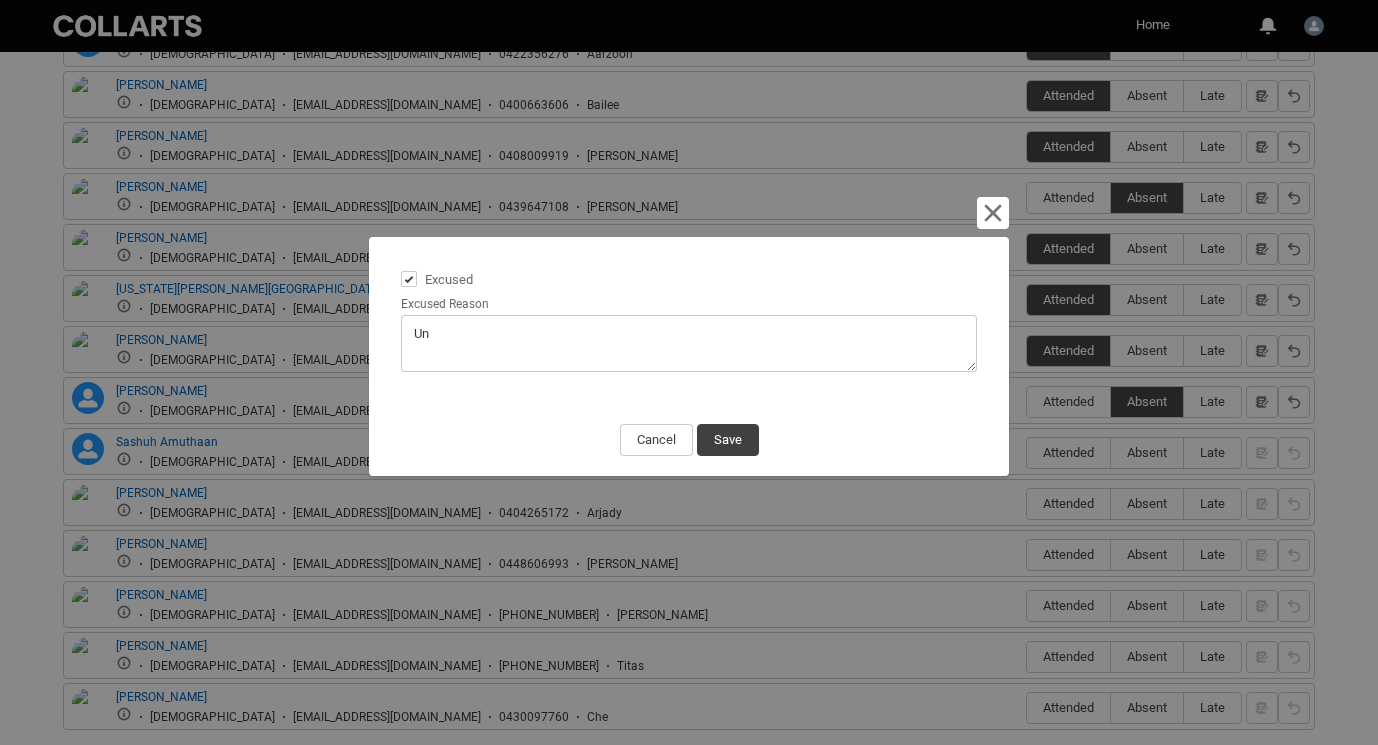 type on "Unw" 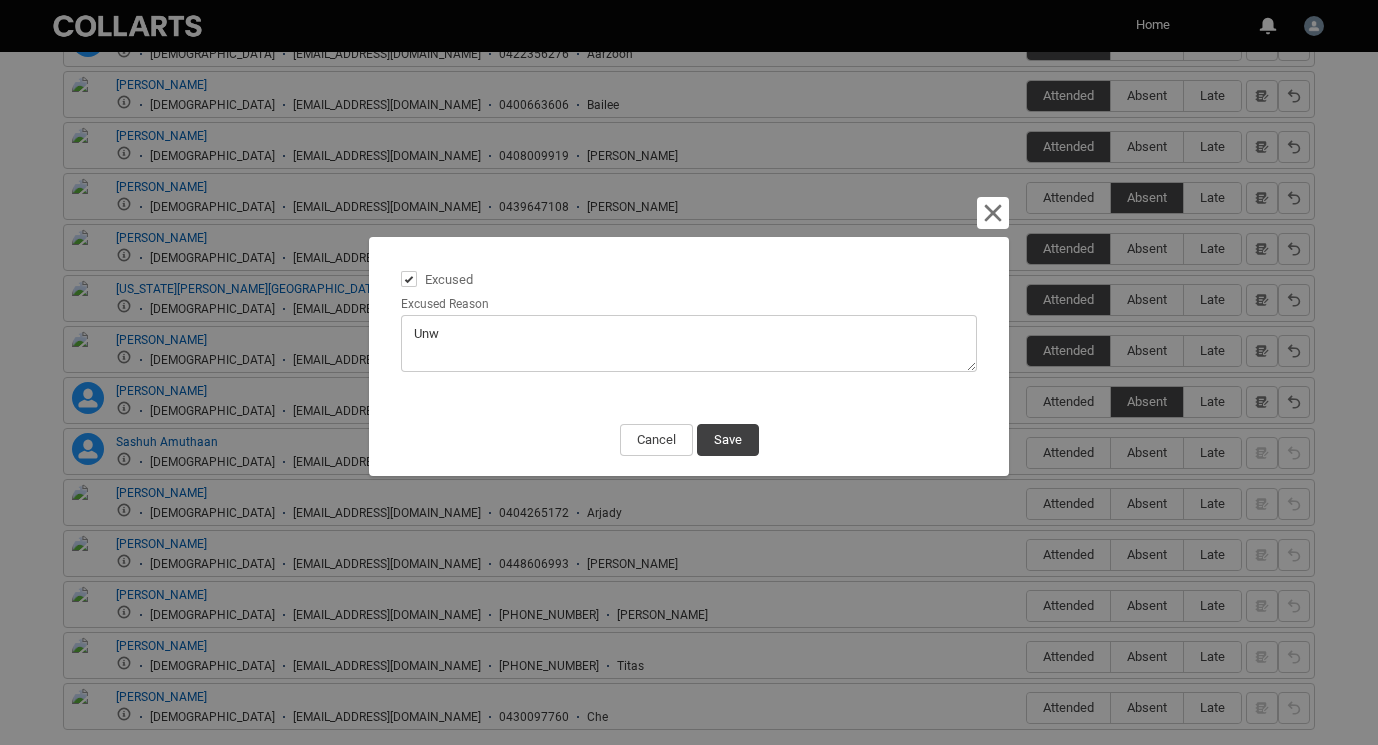 type on "Unwe" 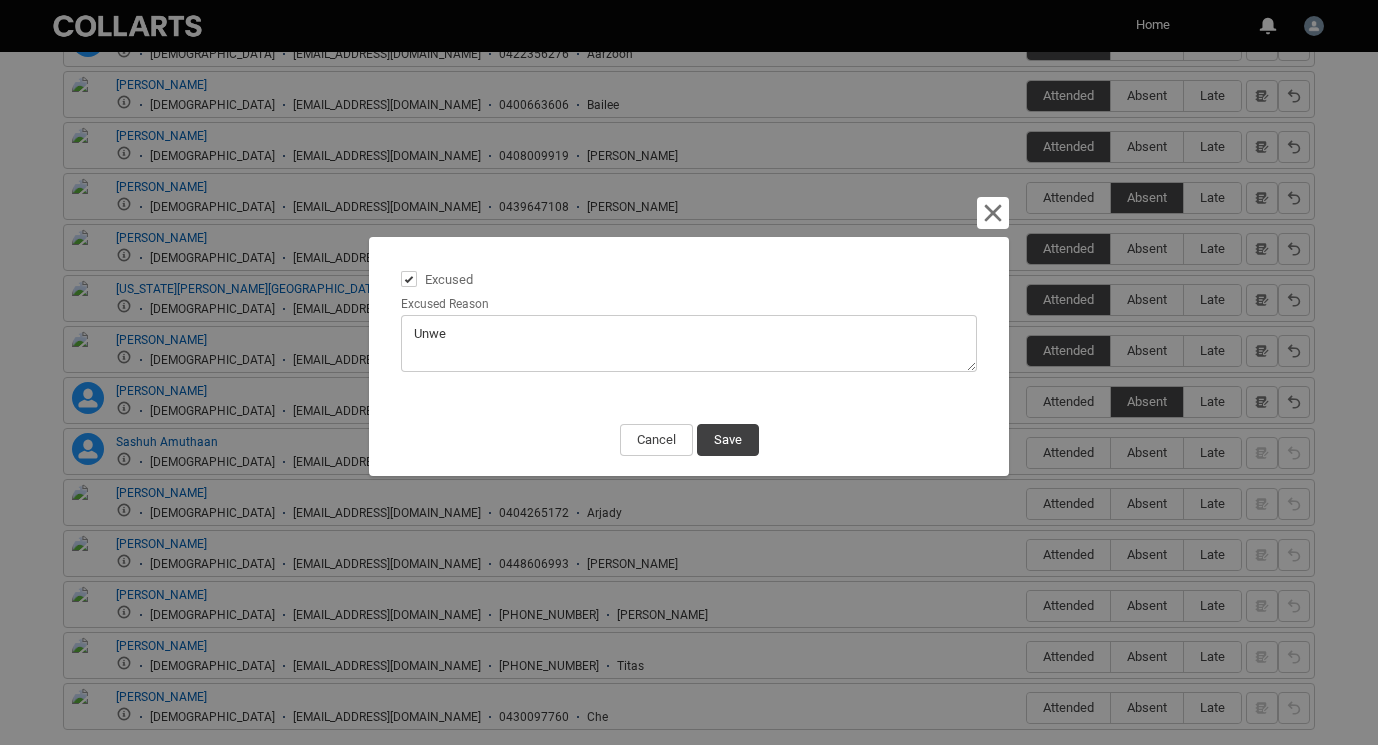 type on "Unwel" 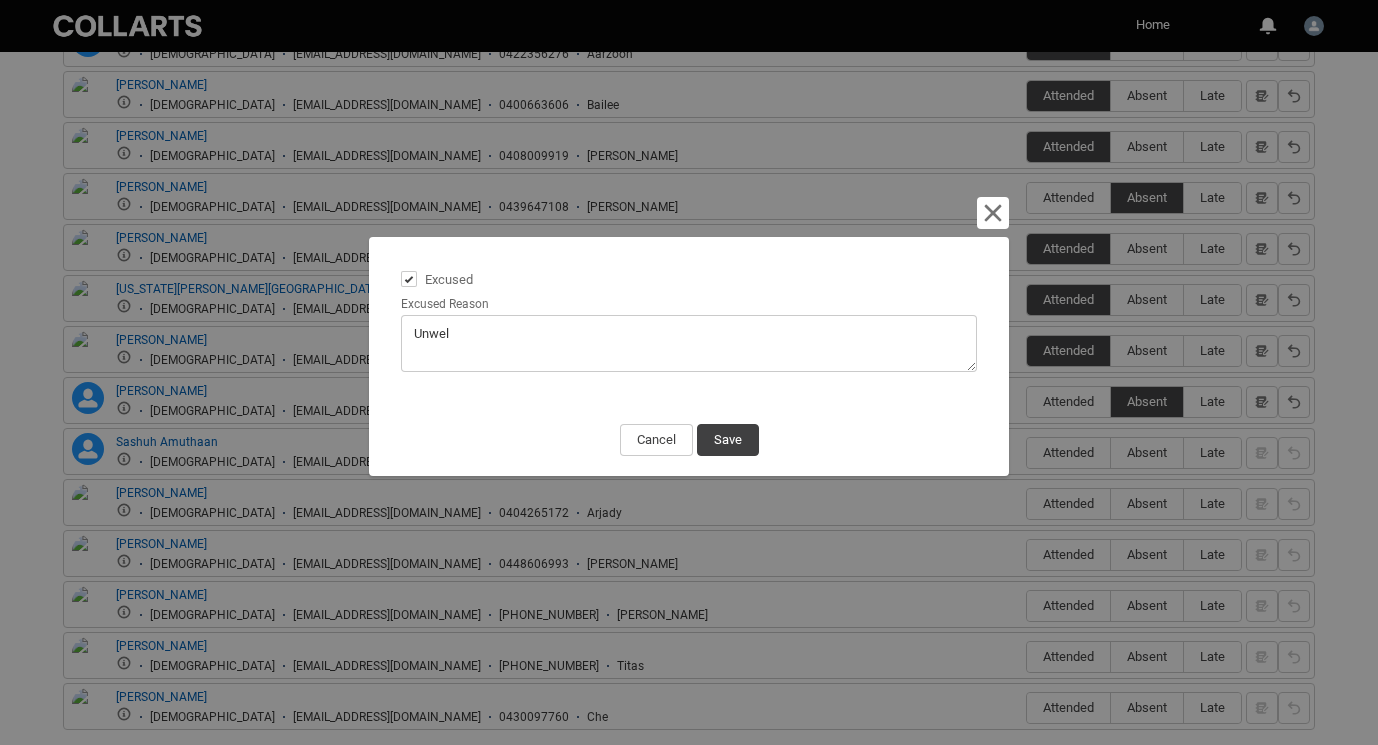 type on "Unwell" 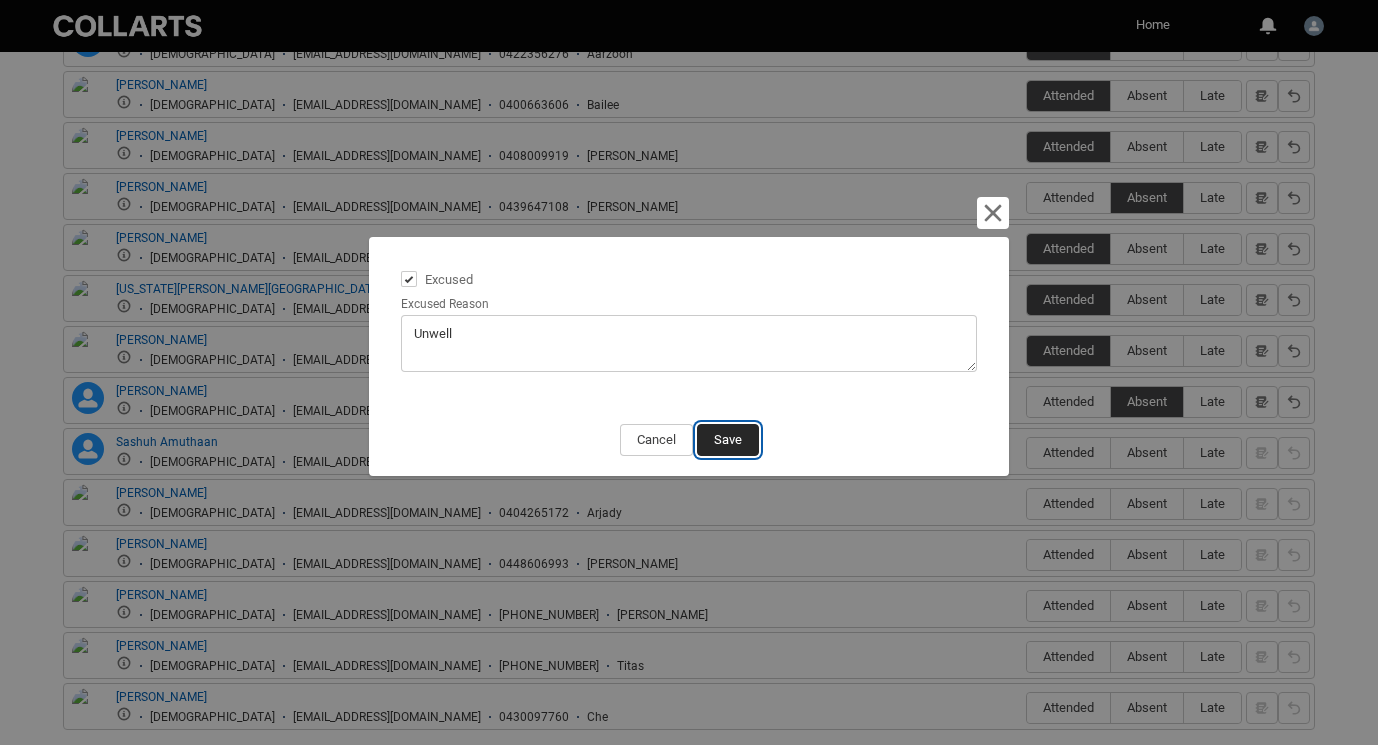 click on "Save" at bounding box center (728, 440) 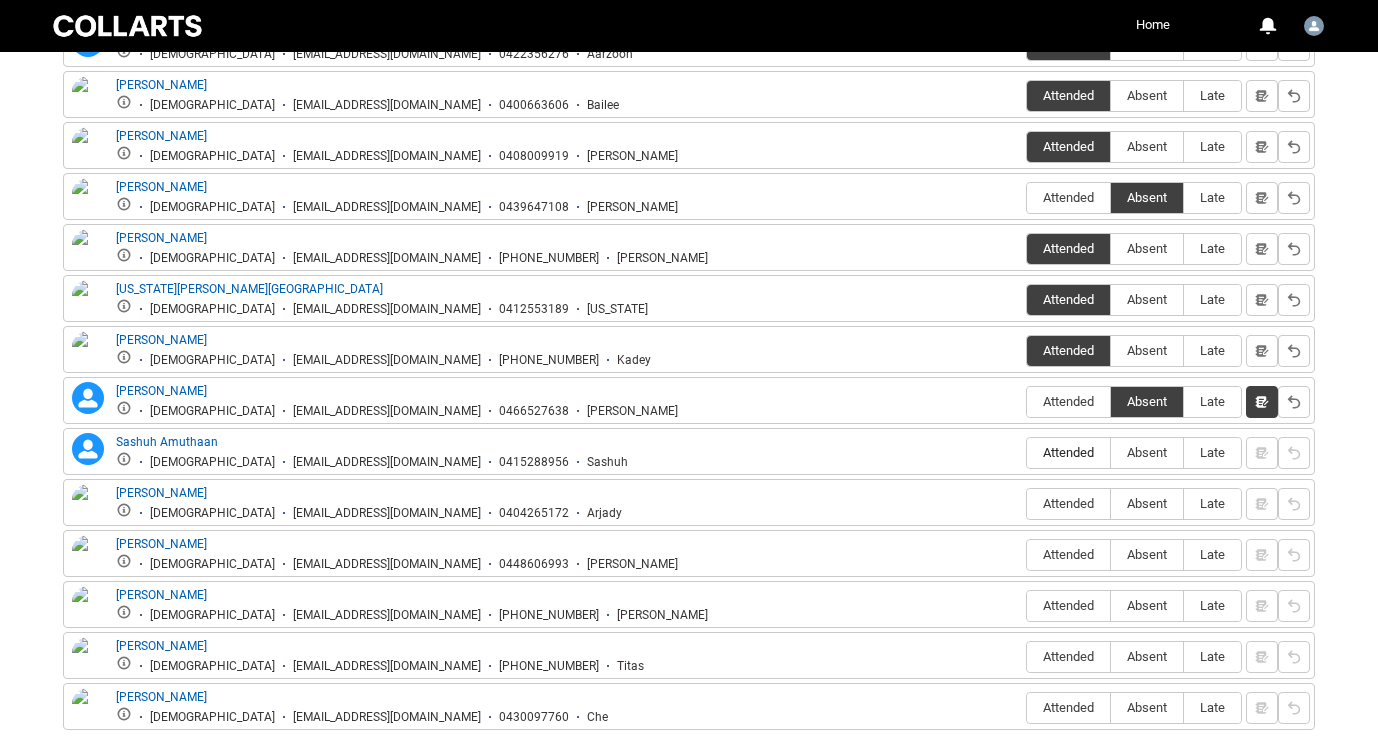 click on "Attended" at bounding box center [1068, 452] 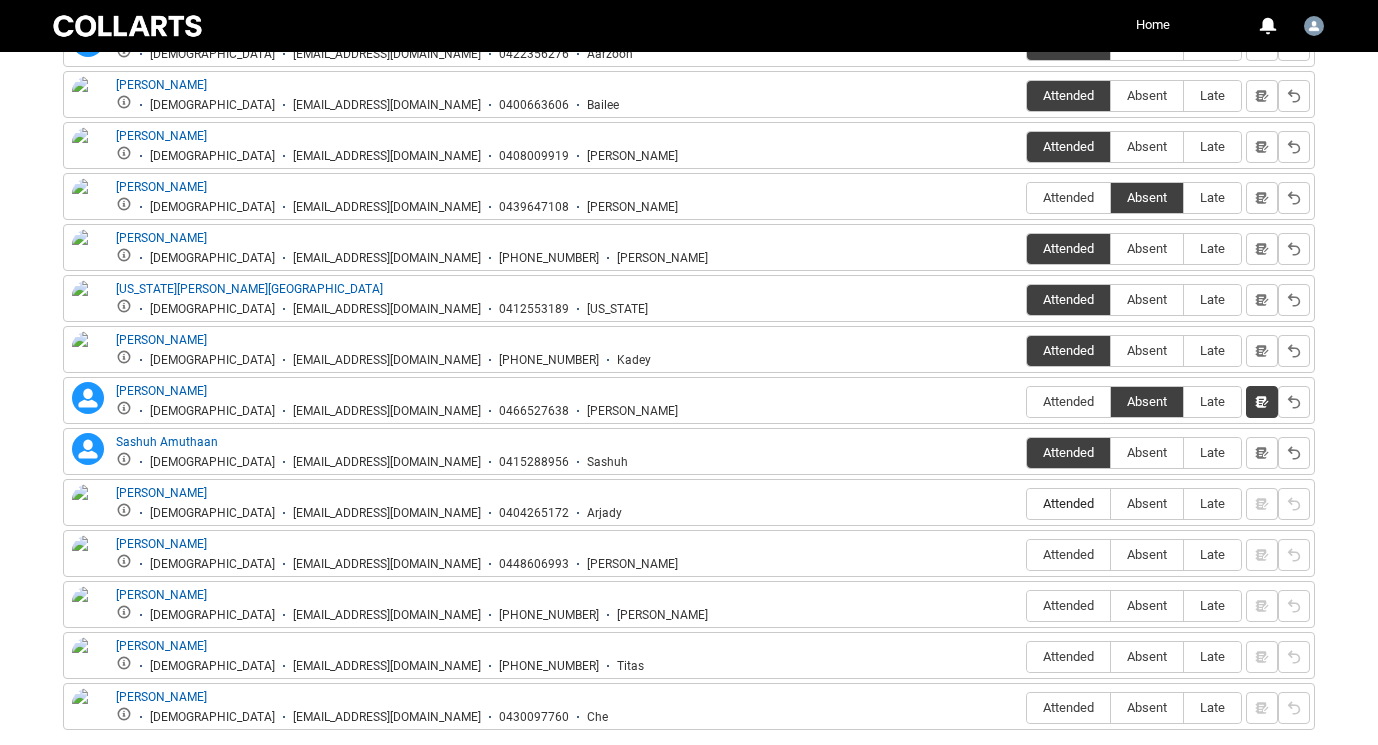 click on "Attended" at bounding box center [1068, 504] 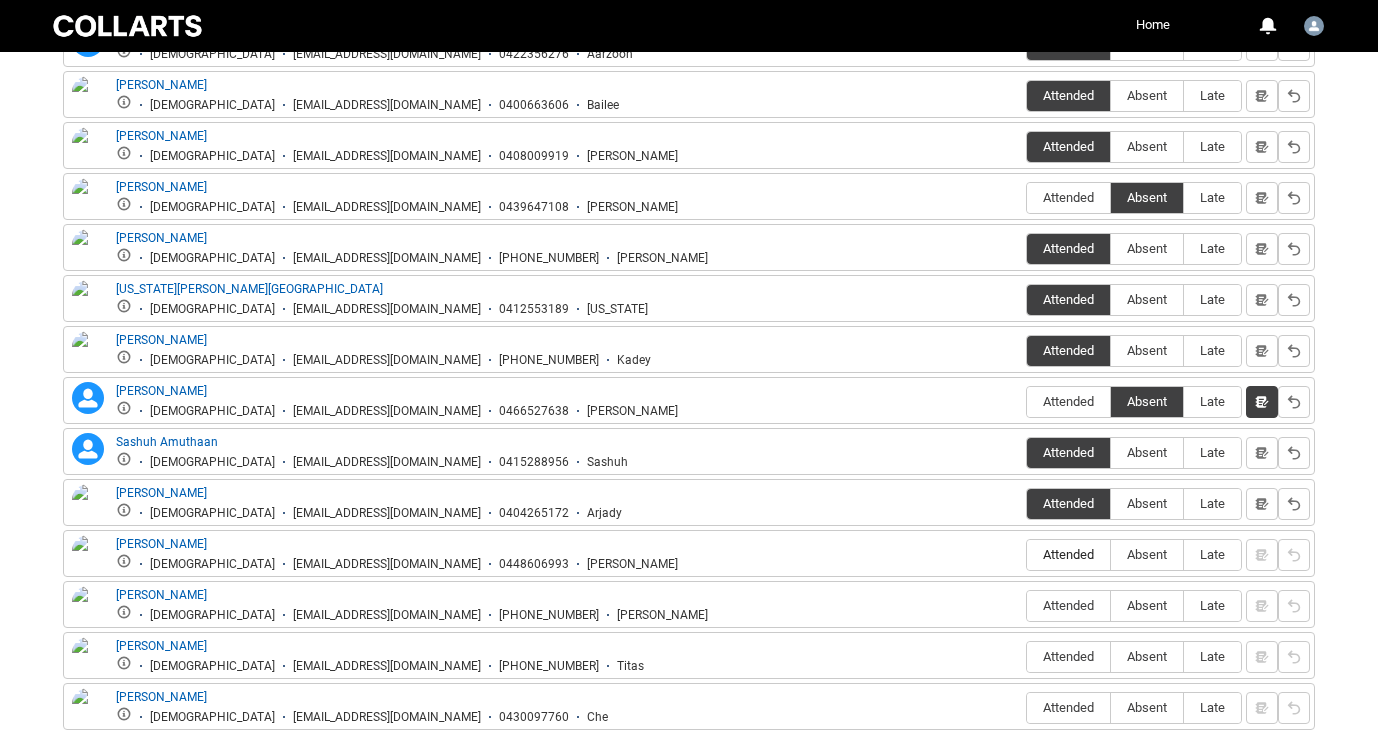 click on "Attended" at bounding box center (1068, 554) 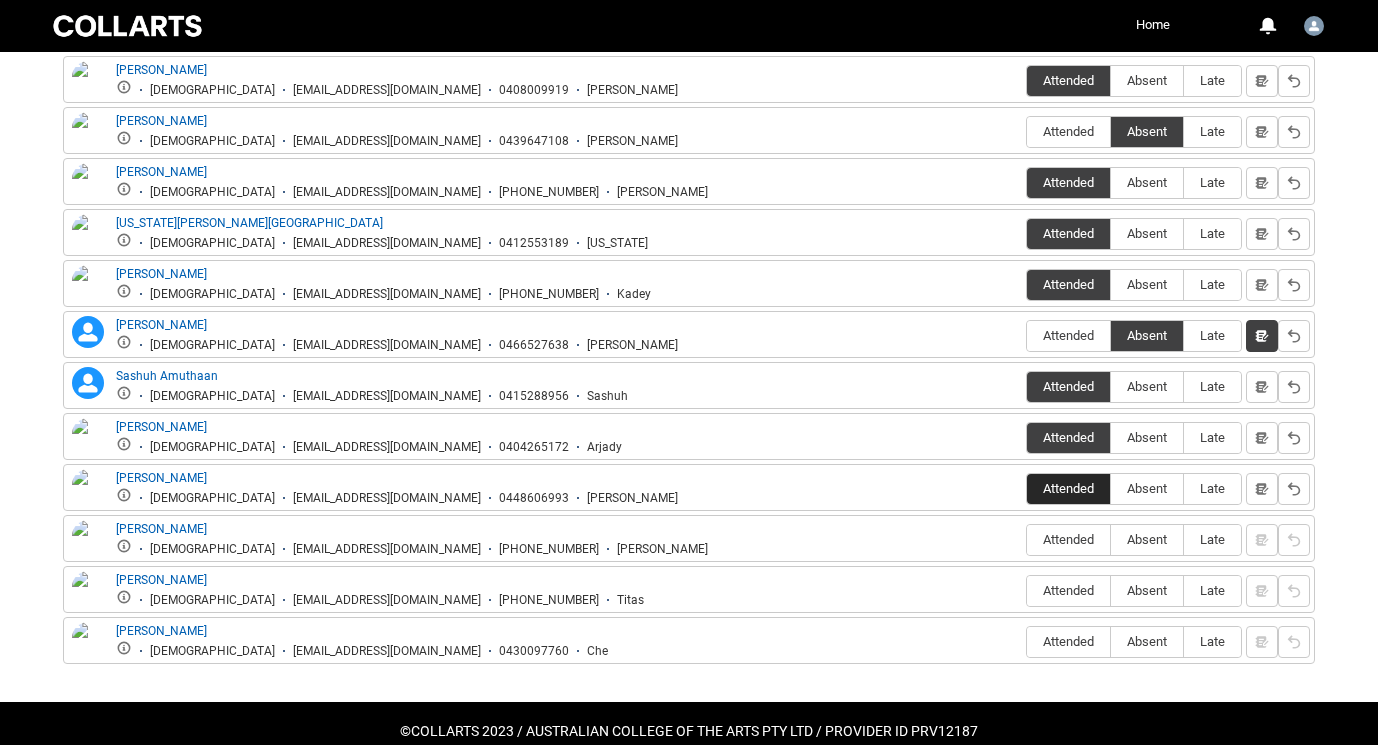 scroll, scrollTop: 889, scrollLeft: 0, axis: vertical 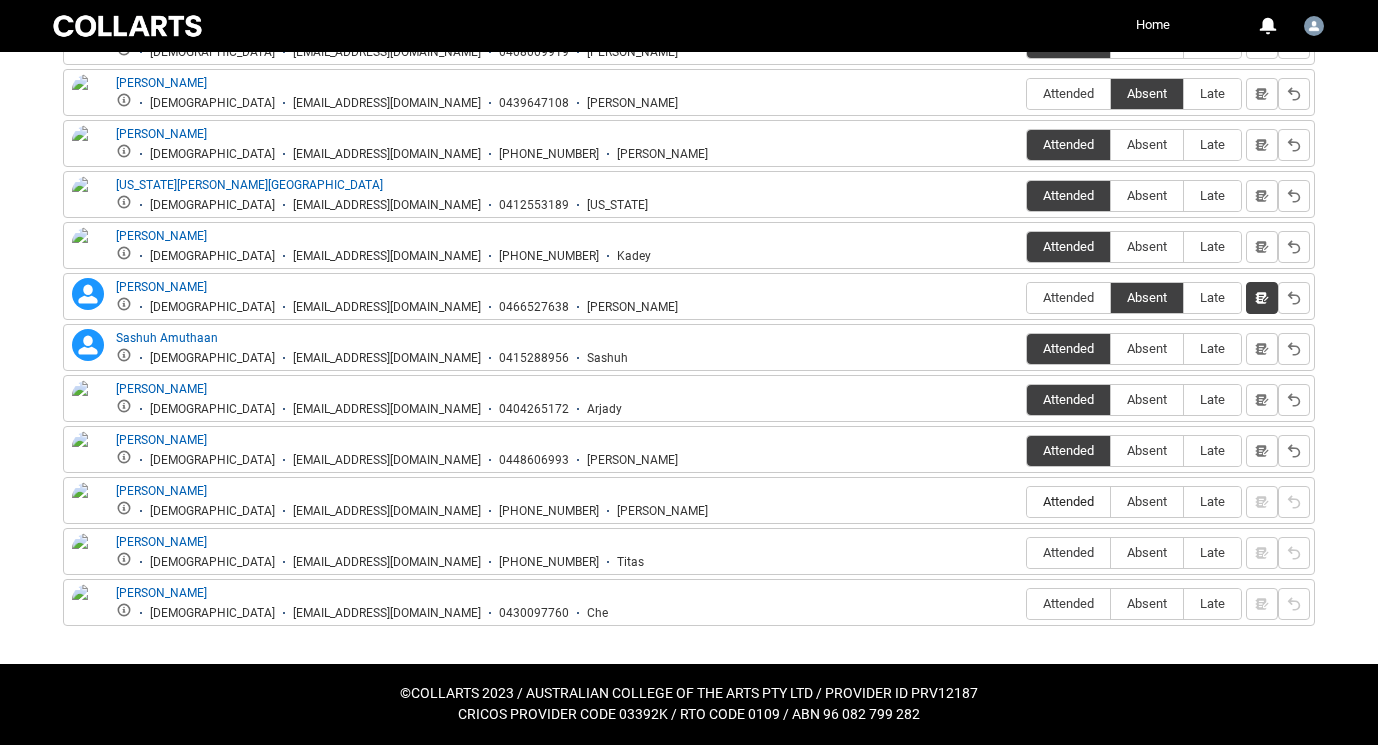 click on "Attended" at bounding box center (1068, 501) 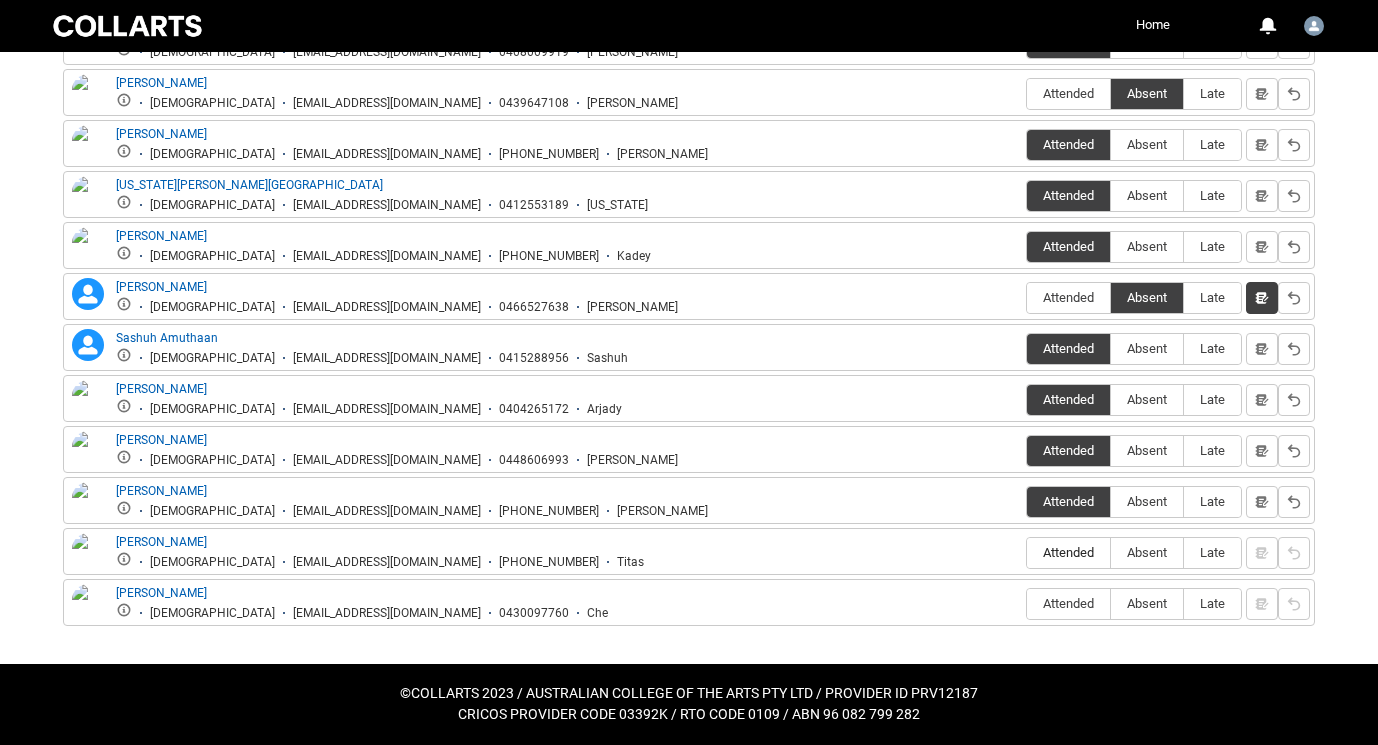 click on "Attended" at bounding box center (1068, 552) 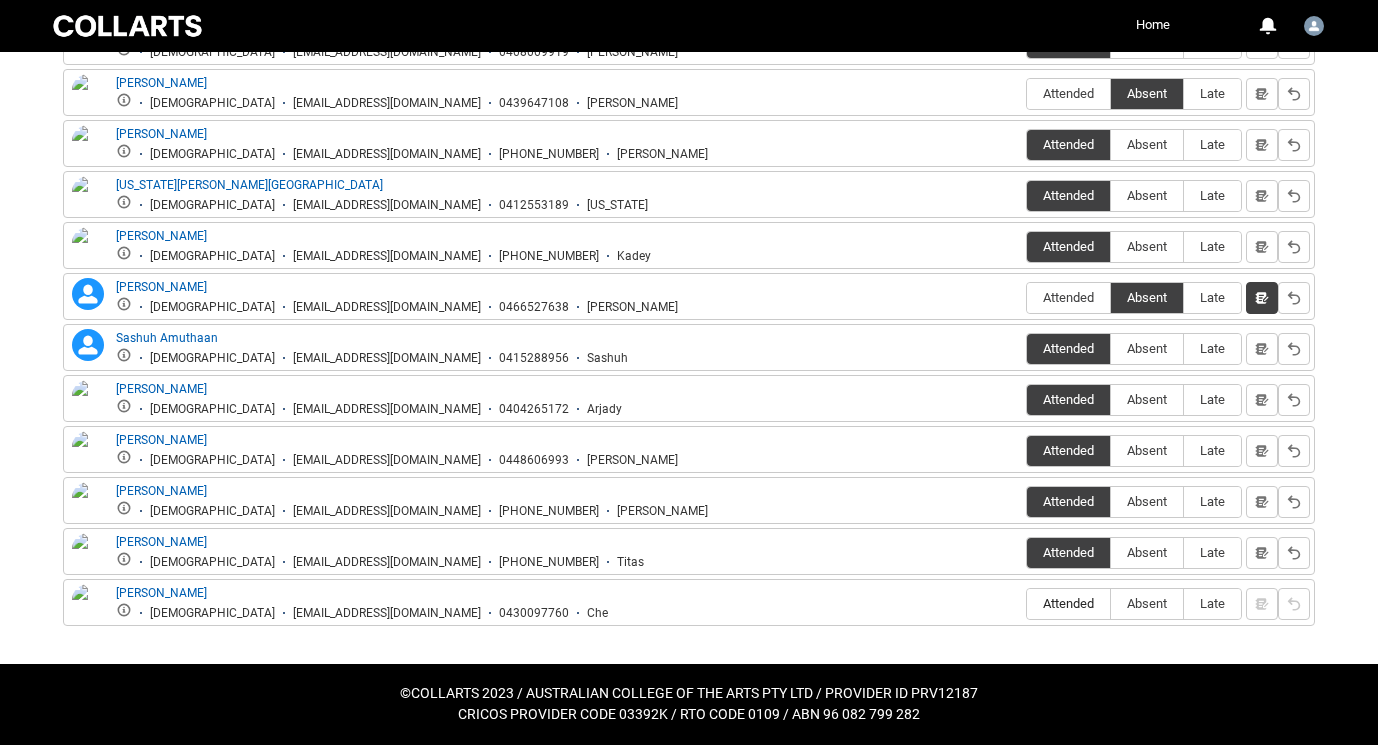 click on "Attended" at bounding box center [1068, 603] 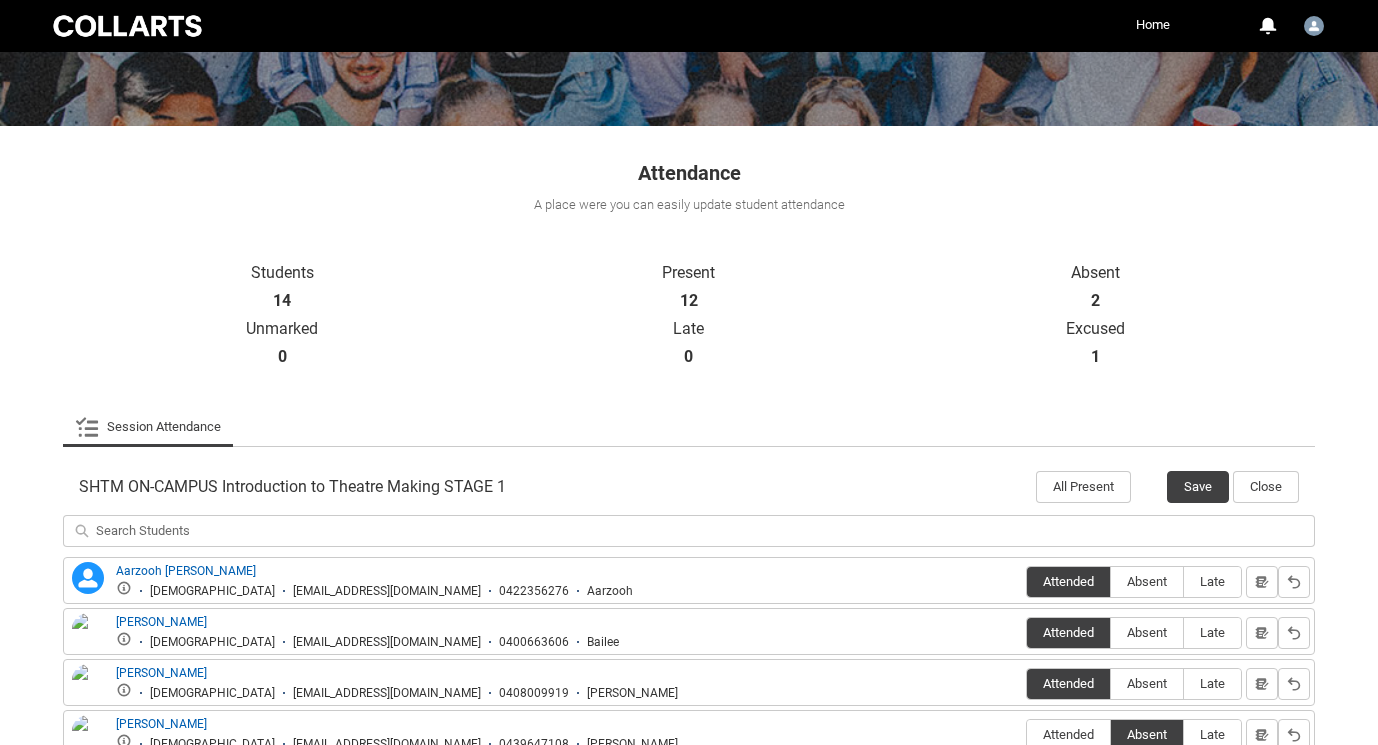 scroll, scrollTop: 314, scrollLeft: 0, axis: vertical 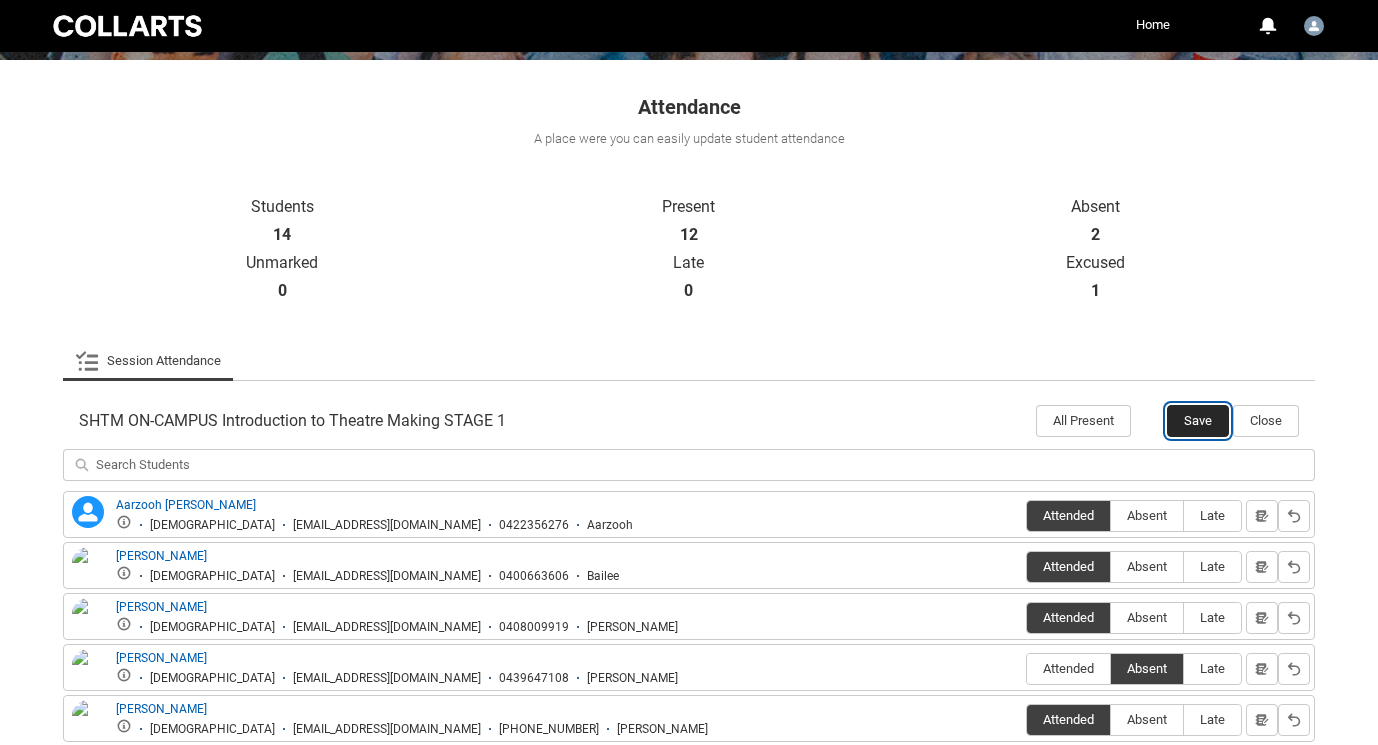 click on "Save" at bounding box center (1198, 421) 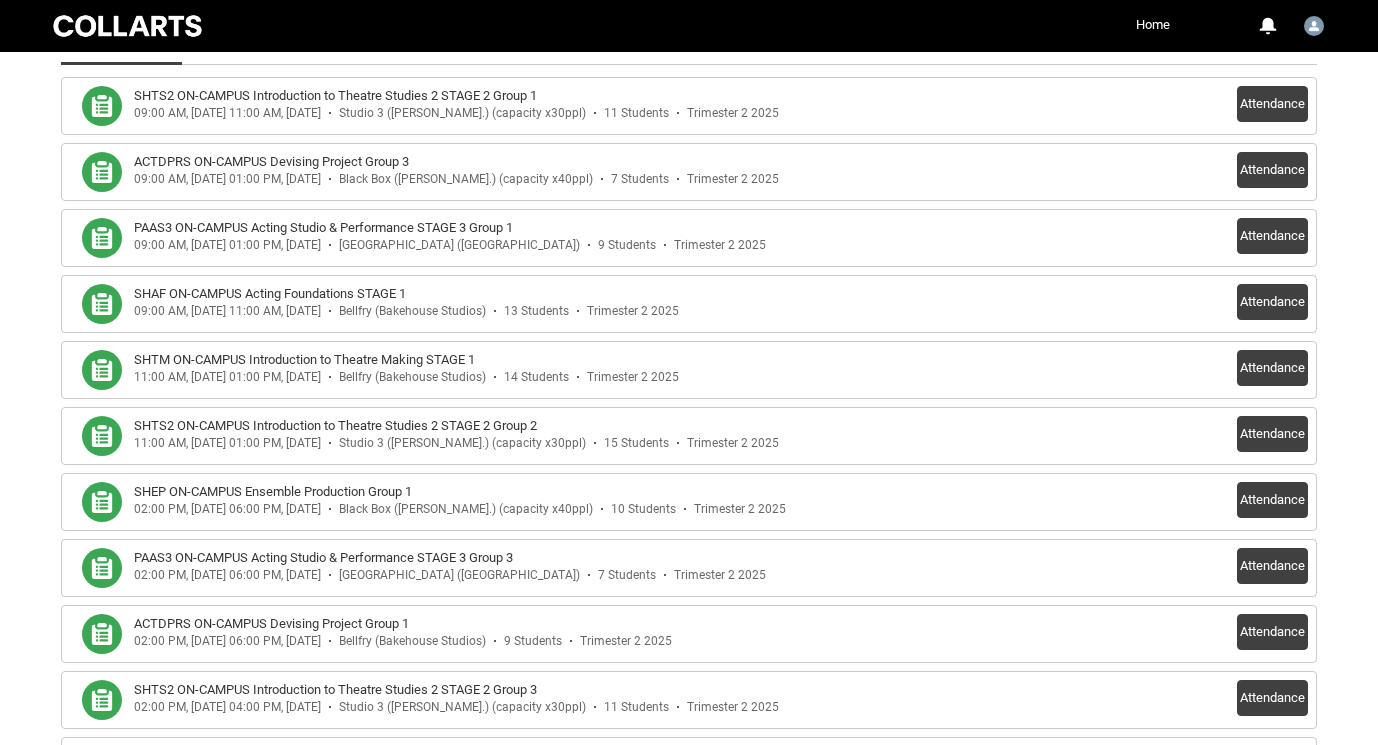 scroll, scrollTop: 560, scrollLeft: 0, axis: vertical 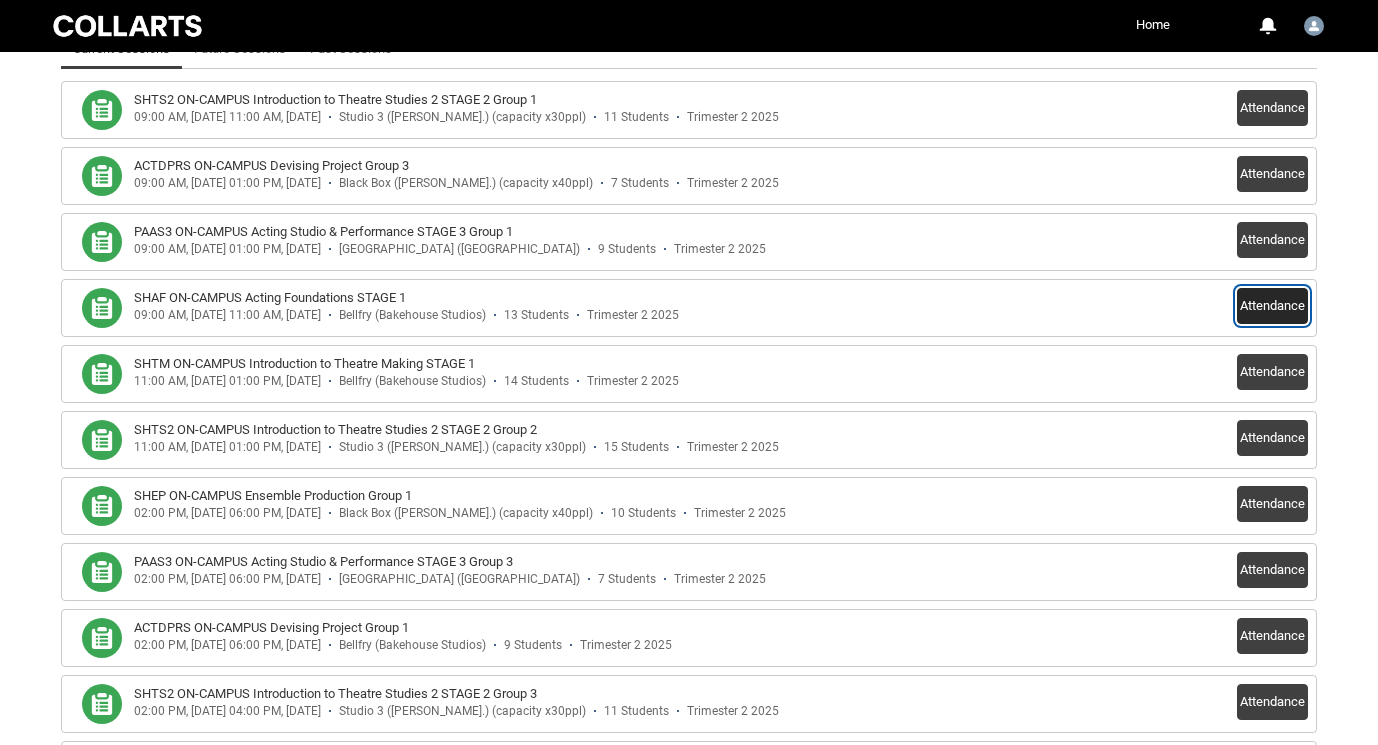 click on "Attendance" at bounding box center [1272, 306] 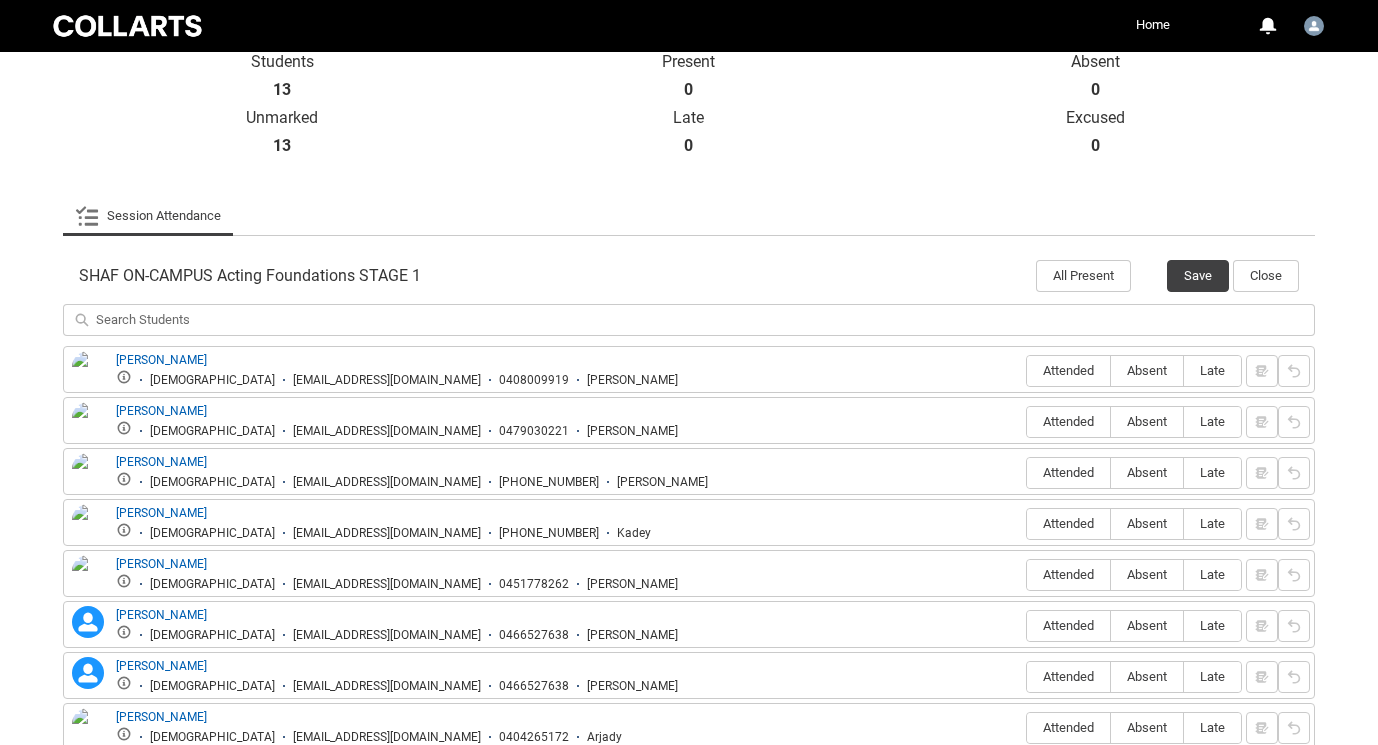 scroll, scrollTop: 406, scrollLeft: 0, axis: vertical 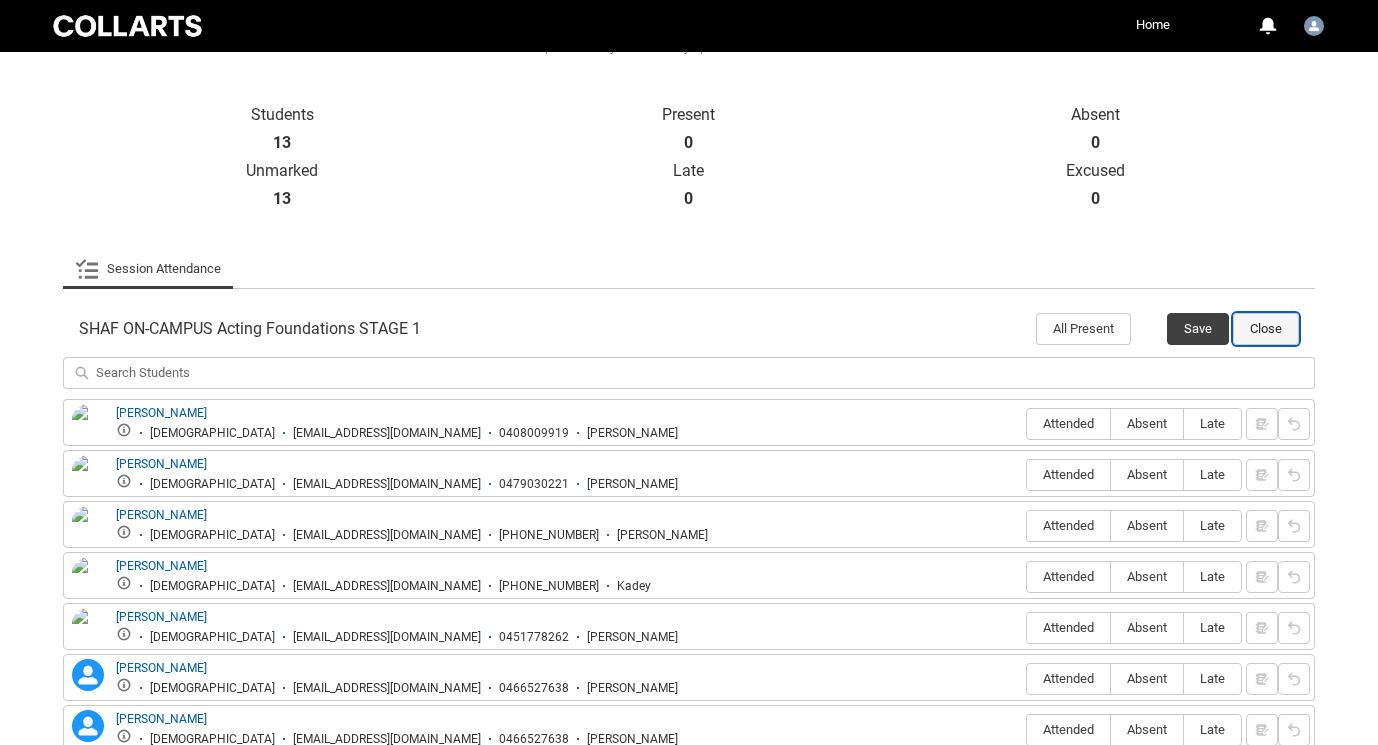 click on "Close" at bounding box center (1266, 329) 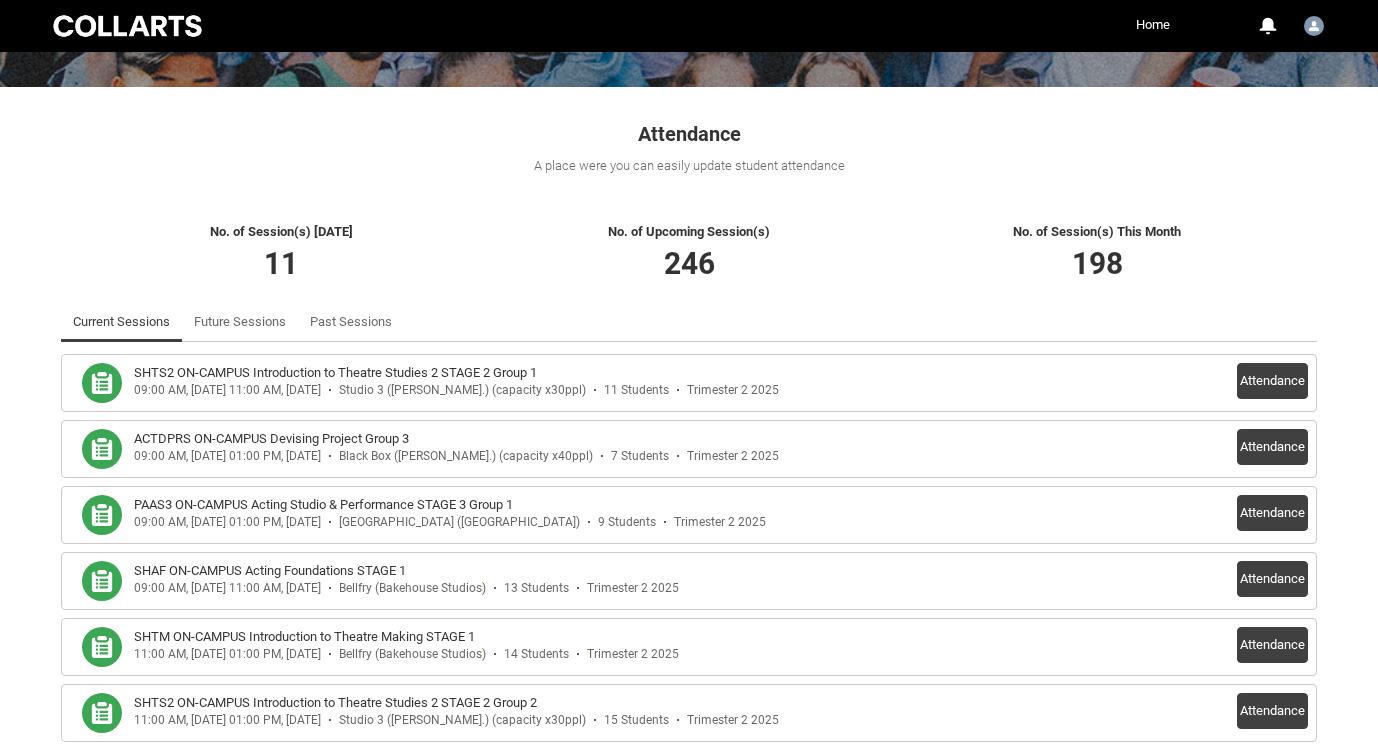 scroll, scrollTop: 232, scrollLeft: 0, axis: vertical 